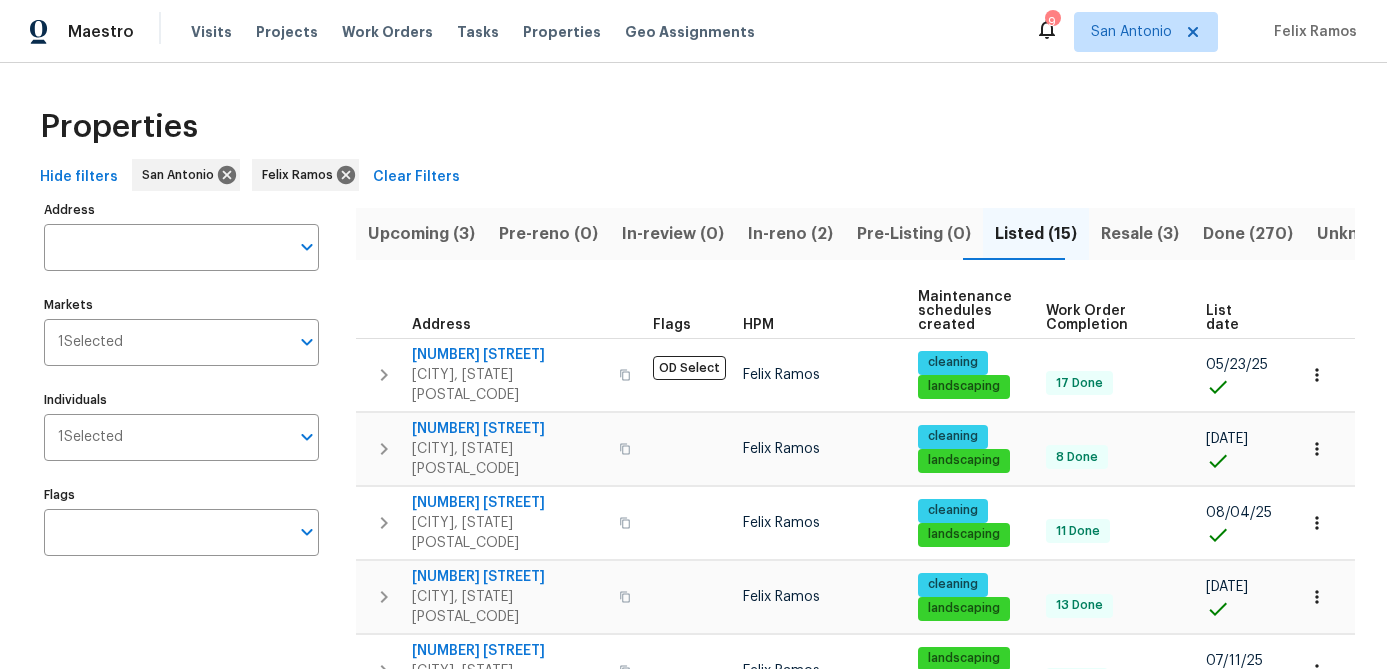 scroll, scrollTop: 0, scrollLeft: 0, axis: both 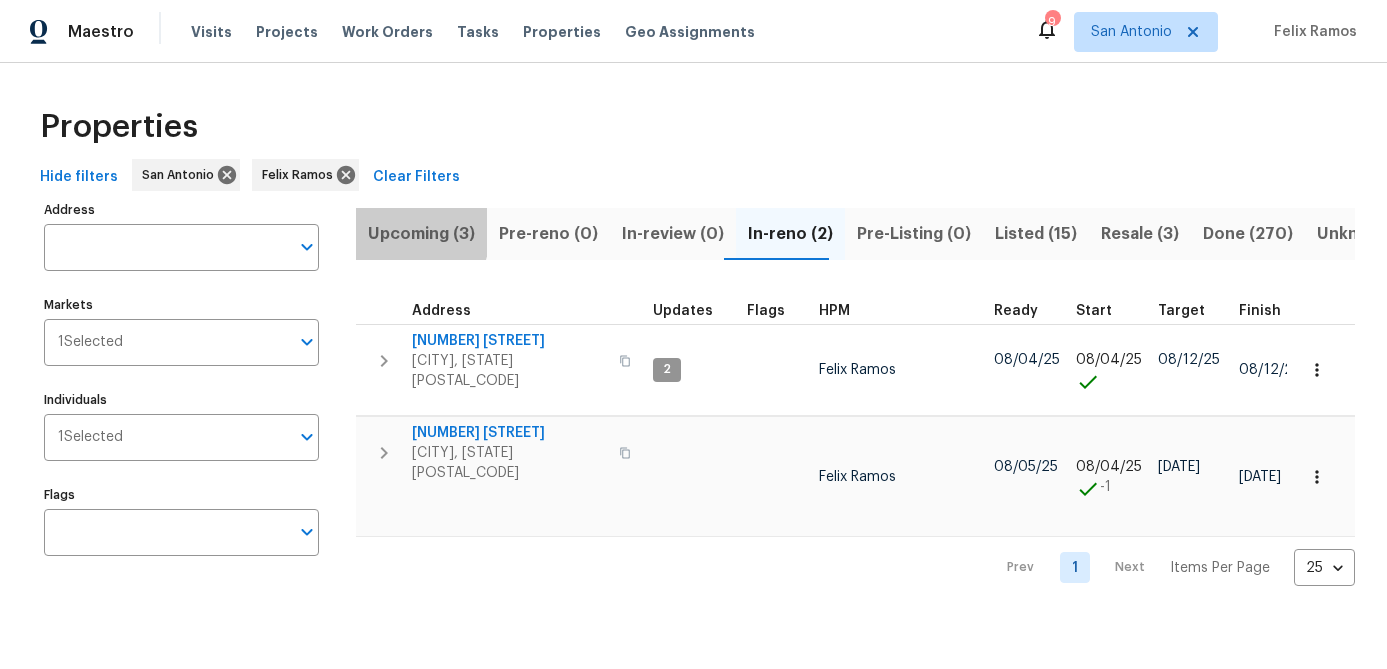 click on "Upcoming (3)" at bounding box center (421, 234) 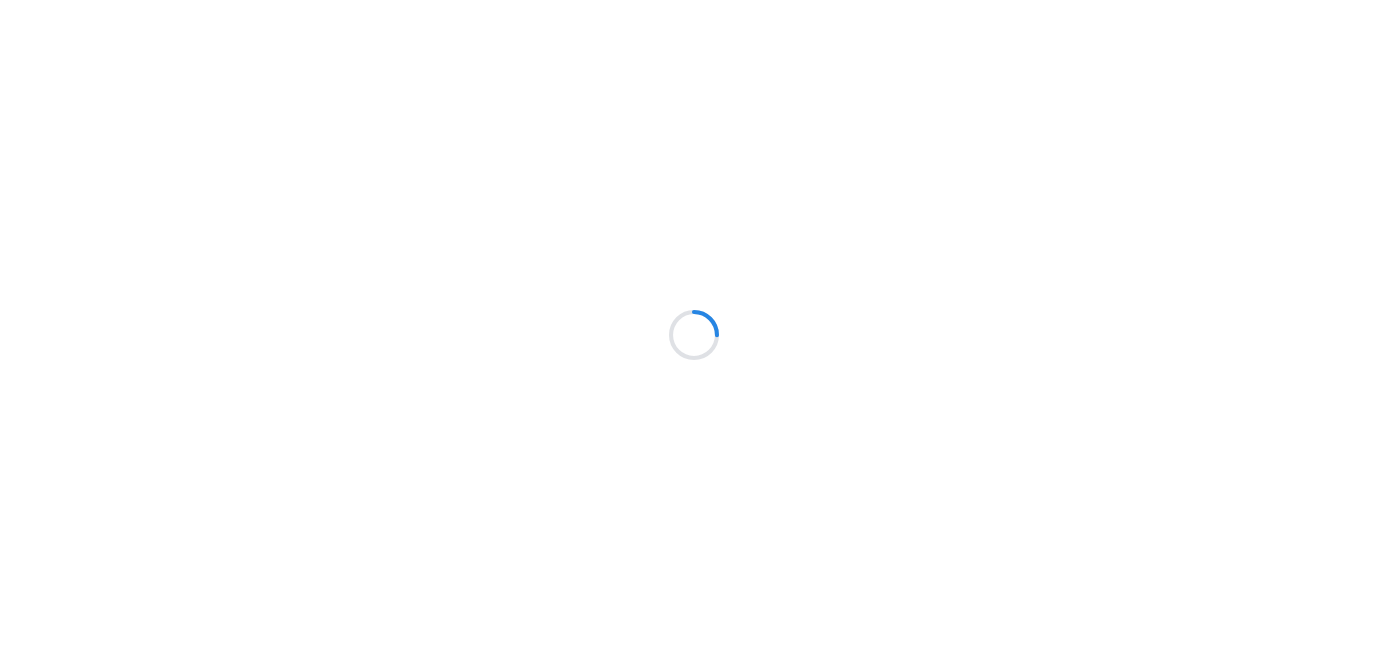 scroll, scrollTop: 0, scrollLeft: 0, axis: both 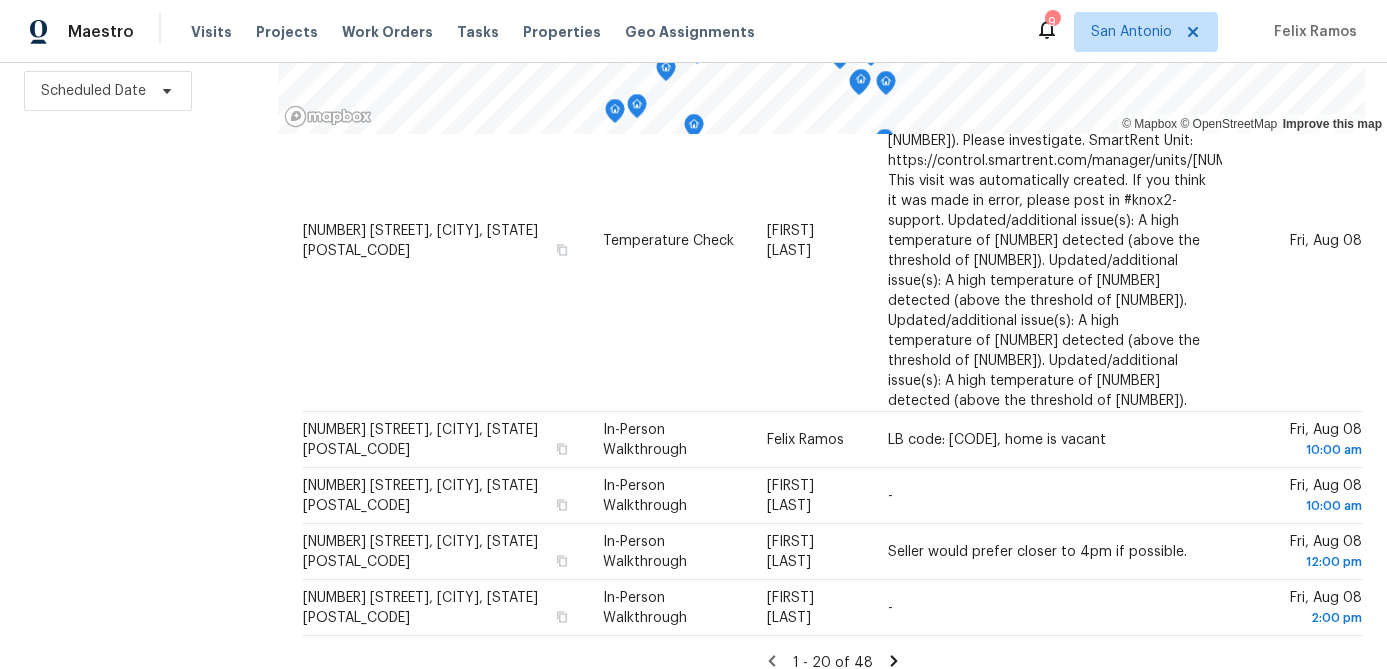 click 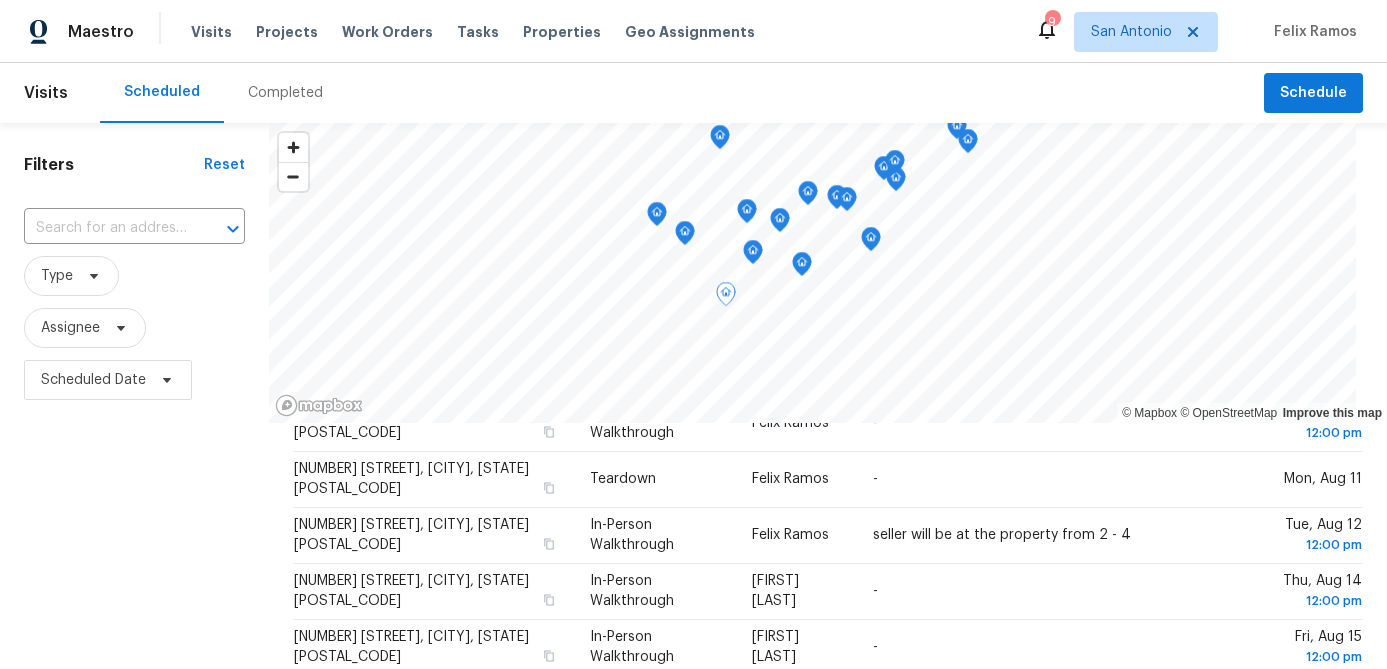 scroll, scrollTop: 711, scrollLeft: 0, axis: vertical 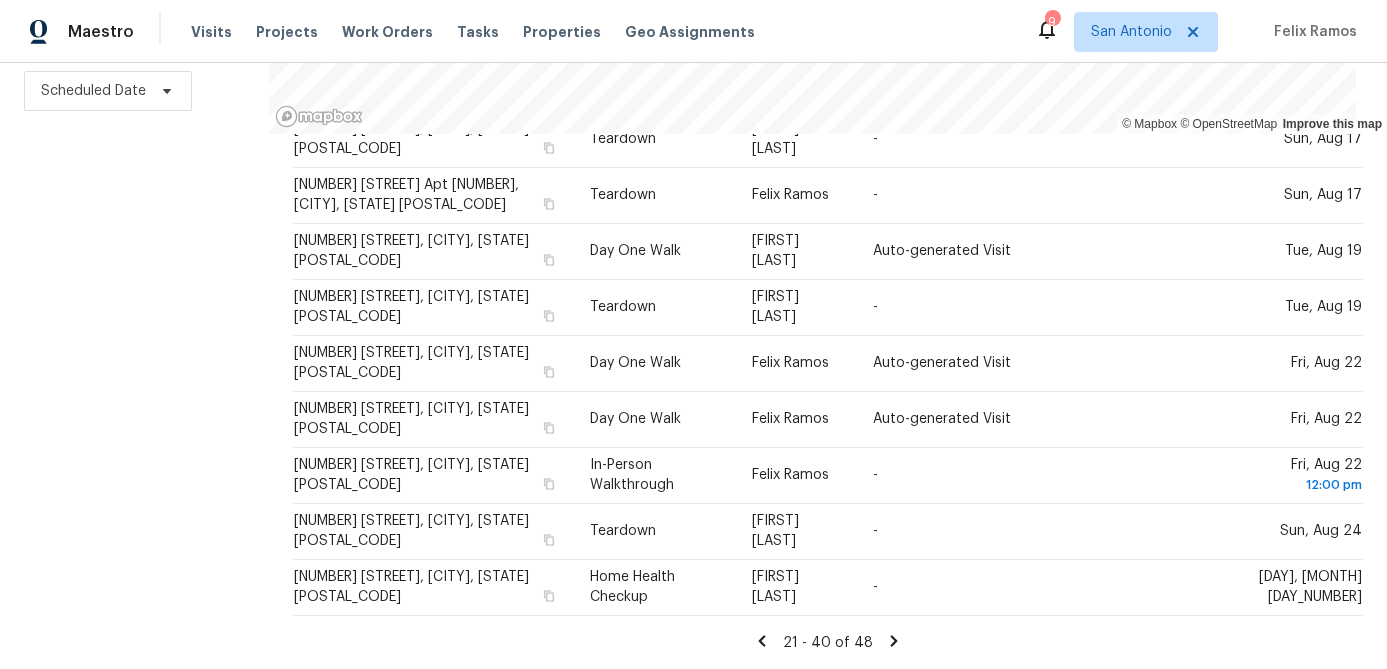 click 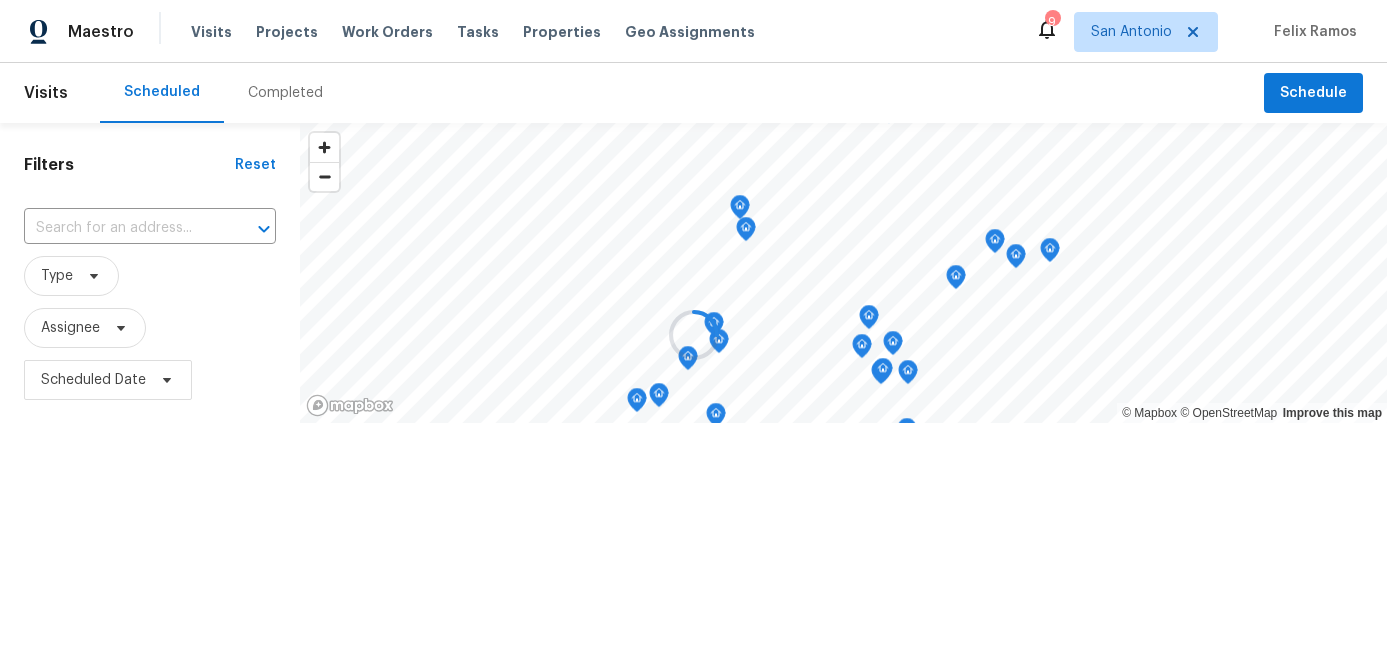 scroll, scrollTop: 0, scrollLeft: 0, axis: both 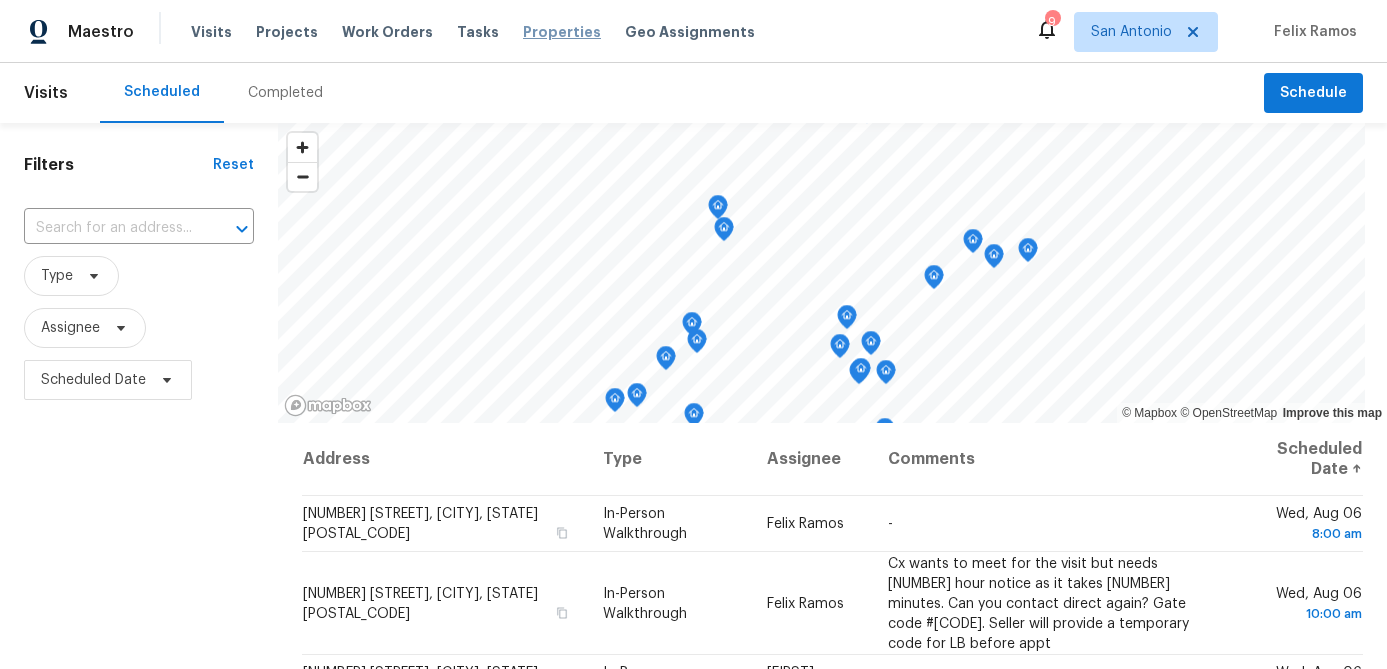 click on "Properties" at bounding box center [562, 32] 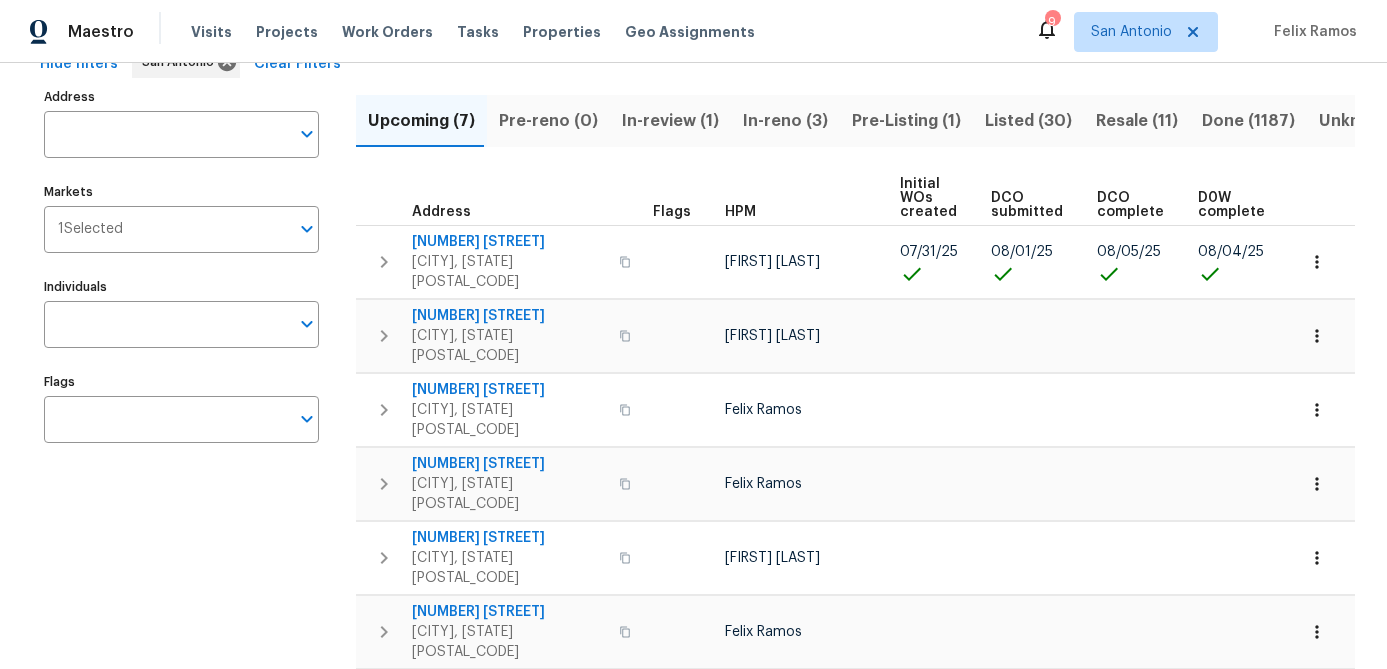 scroll, scrollTop: 121, scrollLeft: 0, axis: vertical 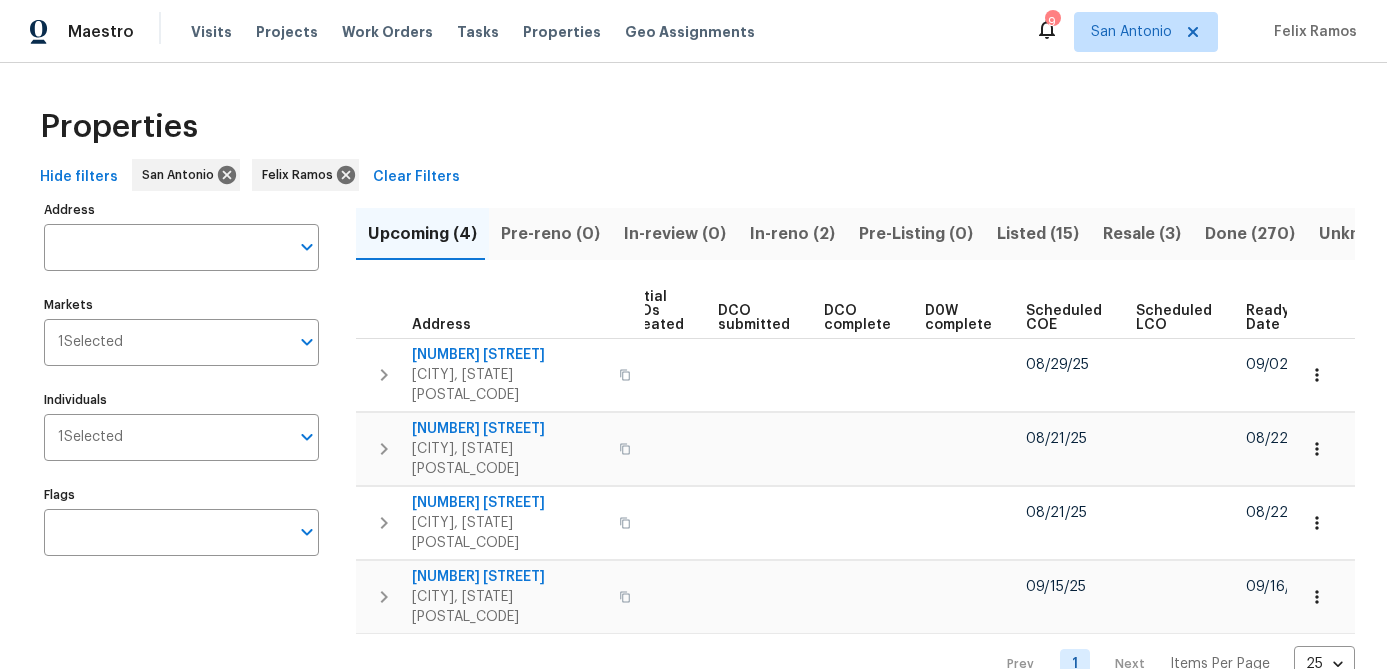 click on "Scheduled COE" at bounding box center [1064, 318] 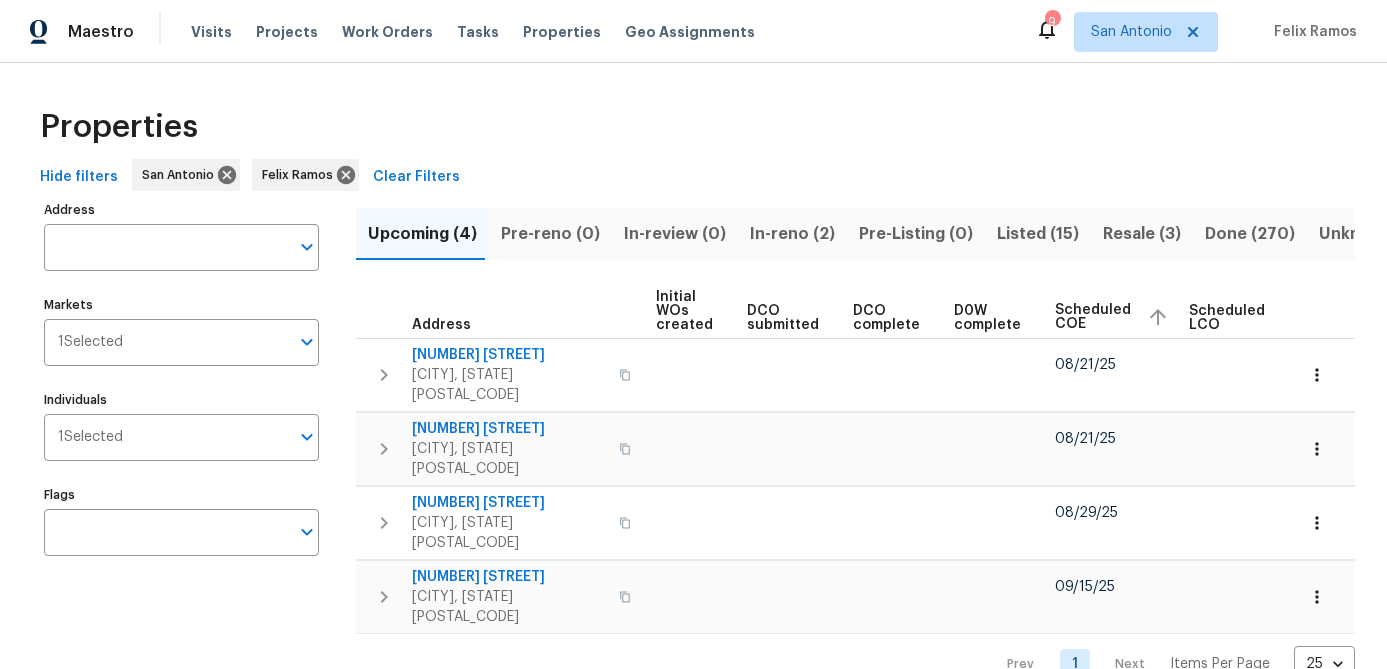 scroll, scrollTop: 0, scrollLeft: 297, axis: horizontal 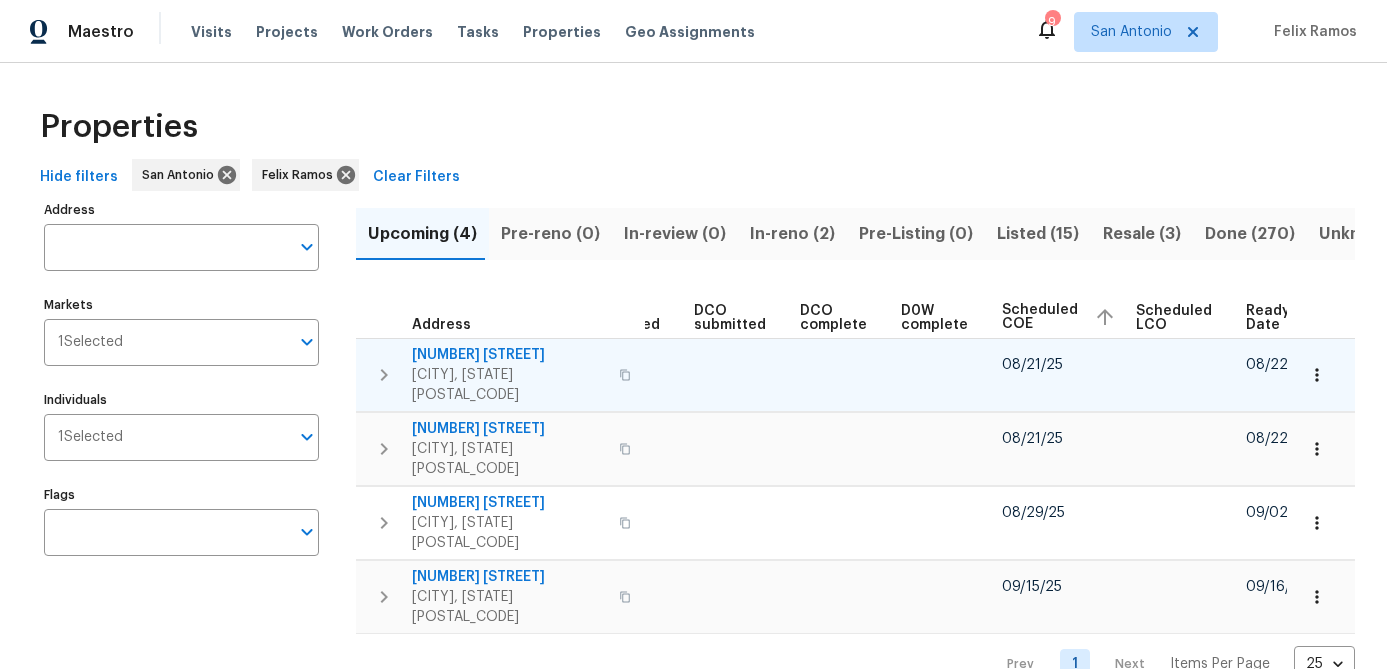 click on "[CITY], [STATE] [POSTAL_CODE]" at bounding box center (509, 385) 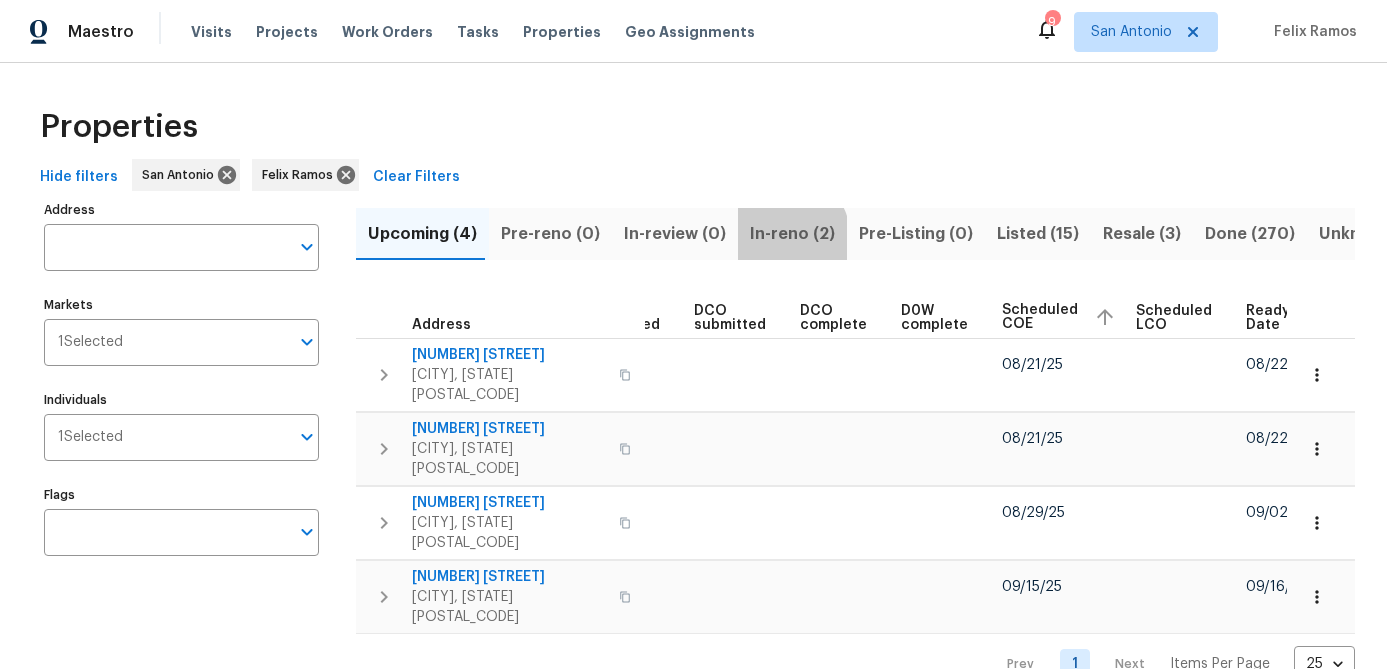click on "In-reno (2)" at bounding box center [792, 234] 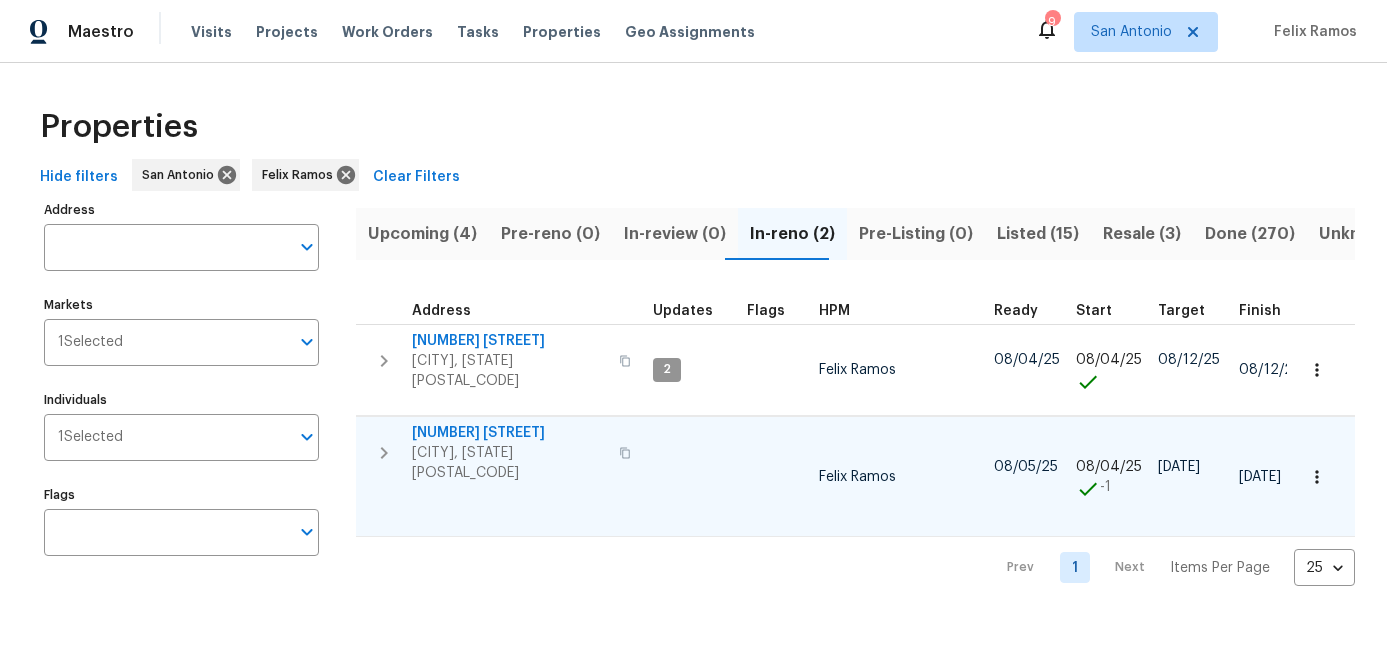click on "San Antonio, TX 78254" at bounding box center (509, 463) 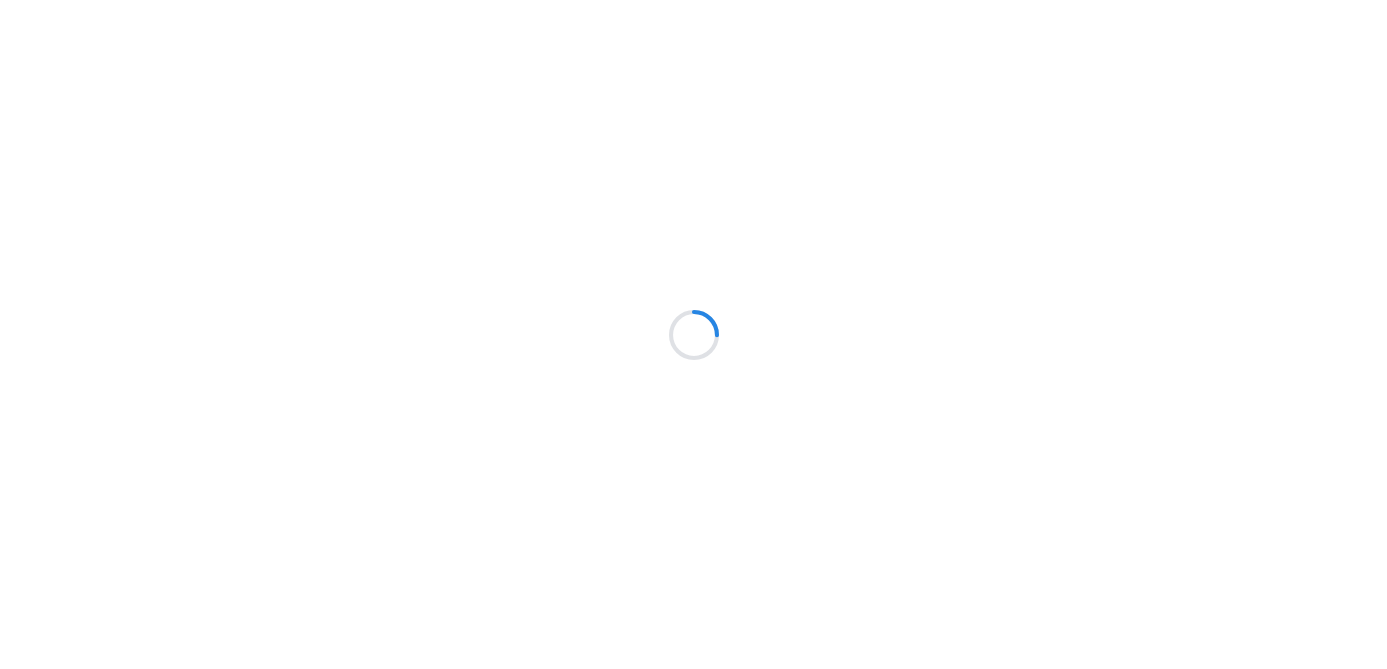 scroll, scrollTop: 0, scrollLeft: 0, axis: both 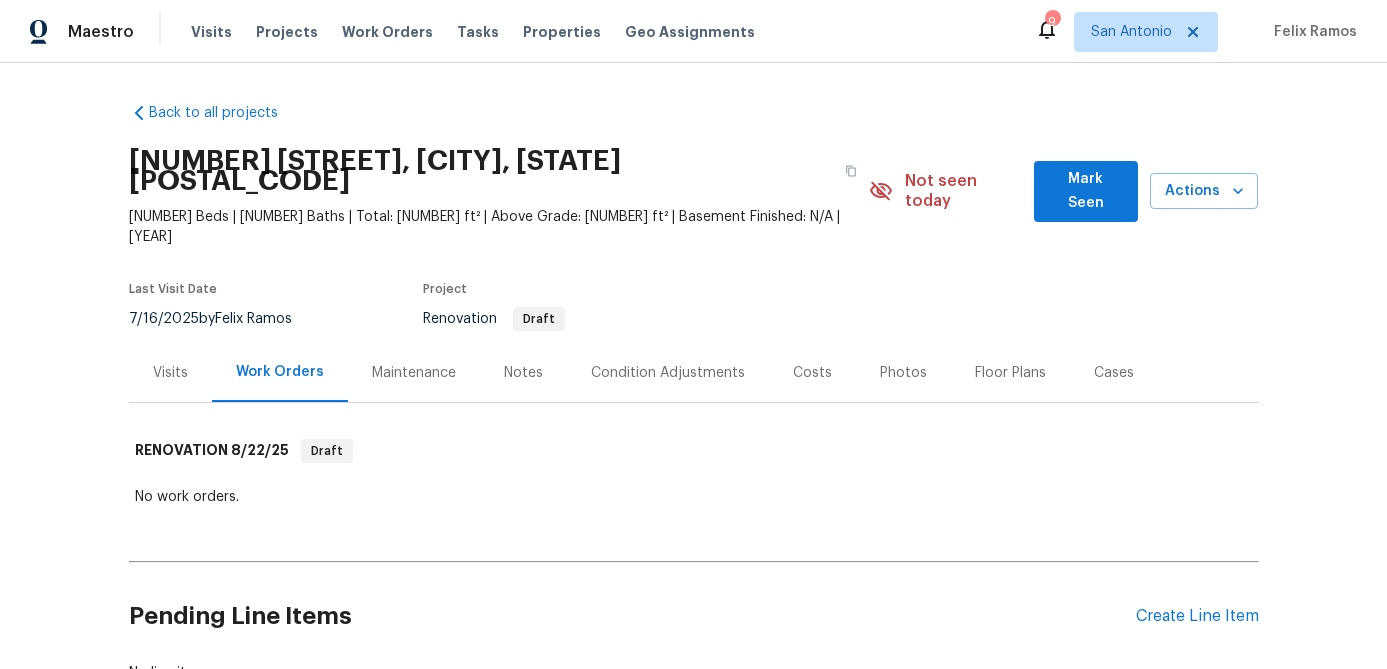 click on "Visits" at bounding box center (170, 373) 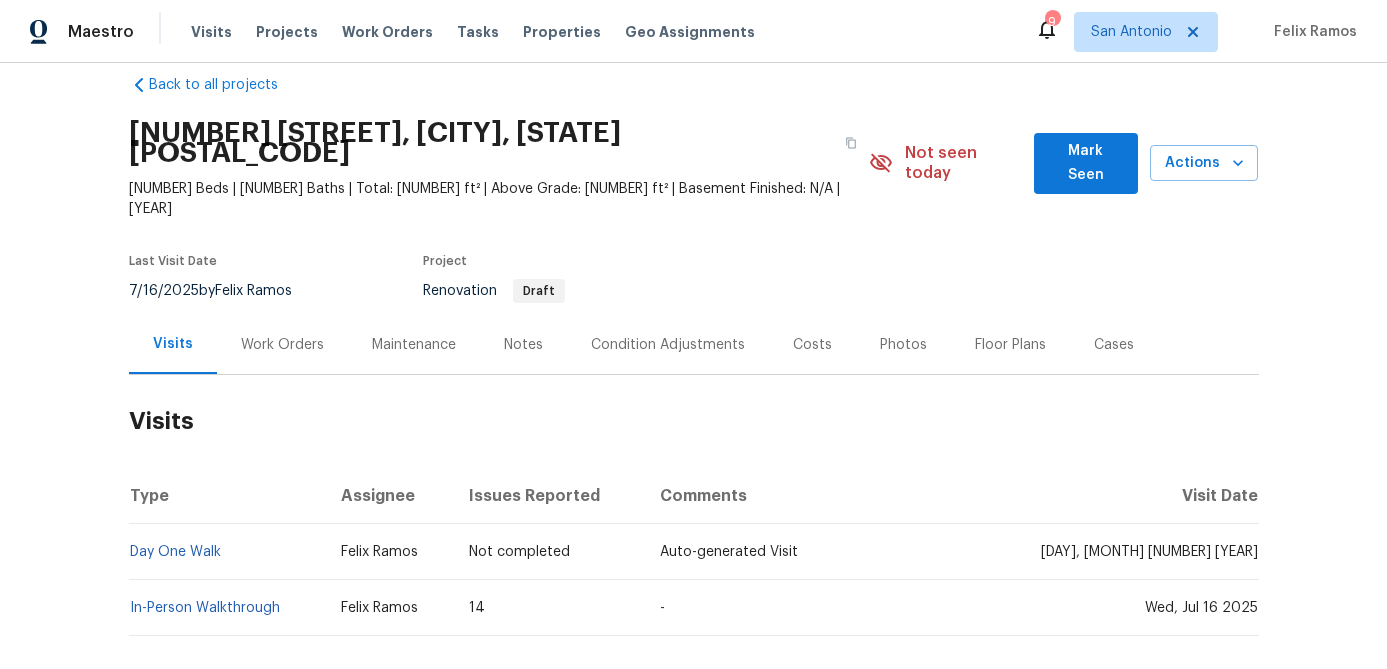 scroll, scrollTop: 29, scrollLeft: 0, axis: vertical 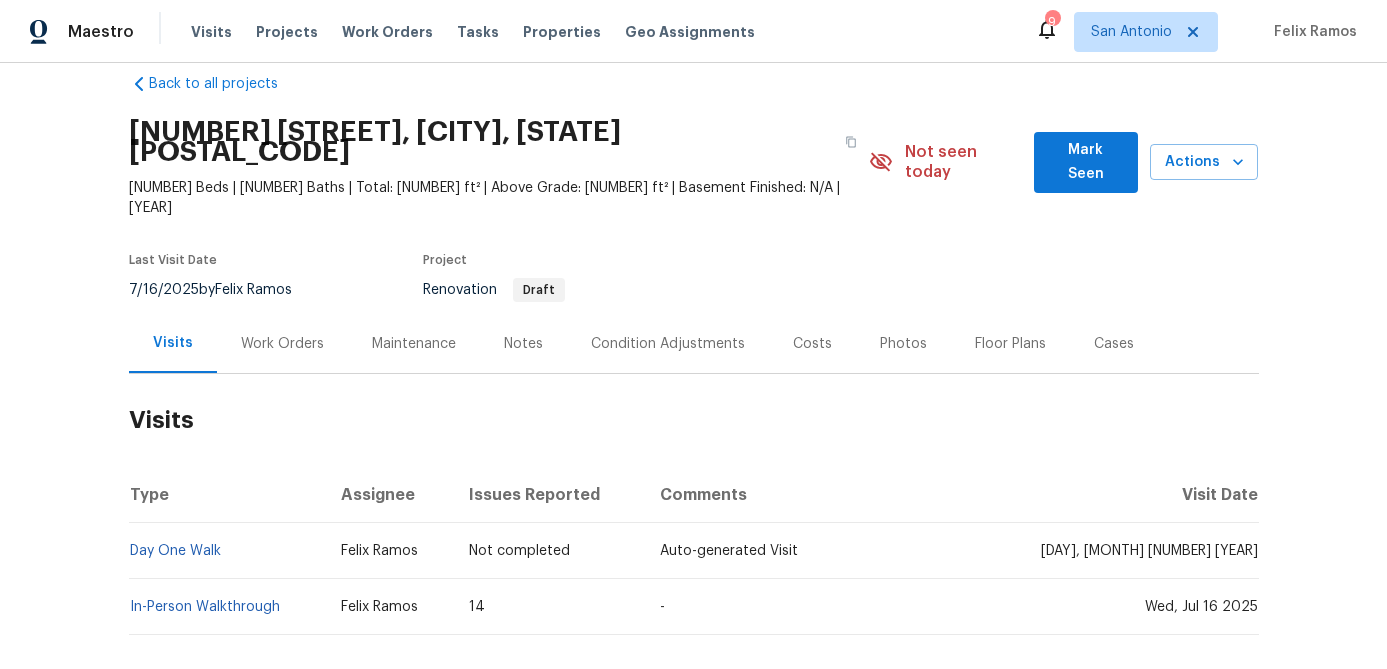 click on "Mark Seen" at bounding box center [1086, 162] 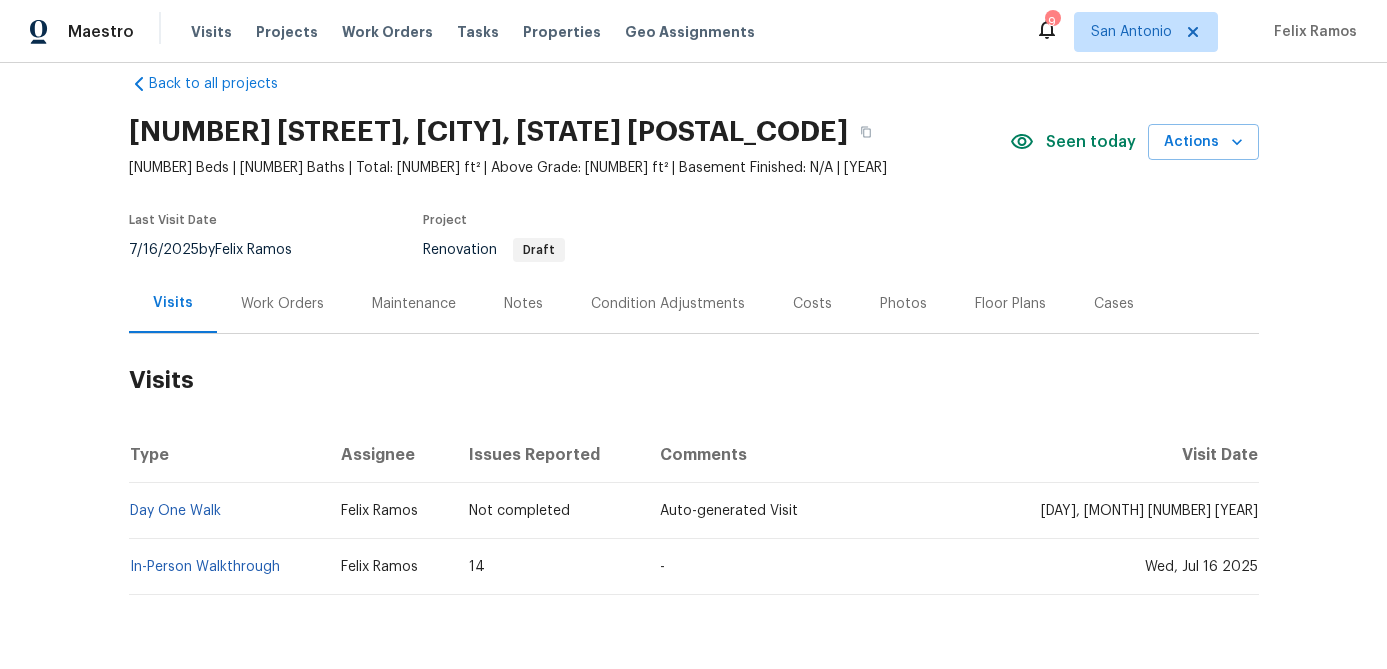 click on "Condition Adjustments" at bounding box center (668, 303) 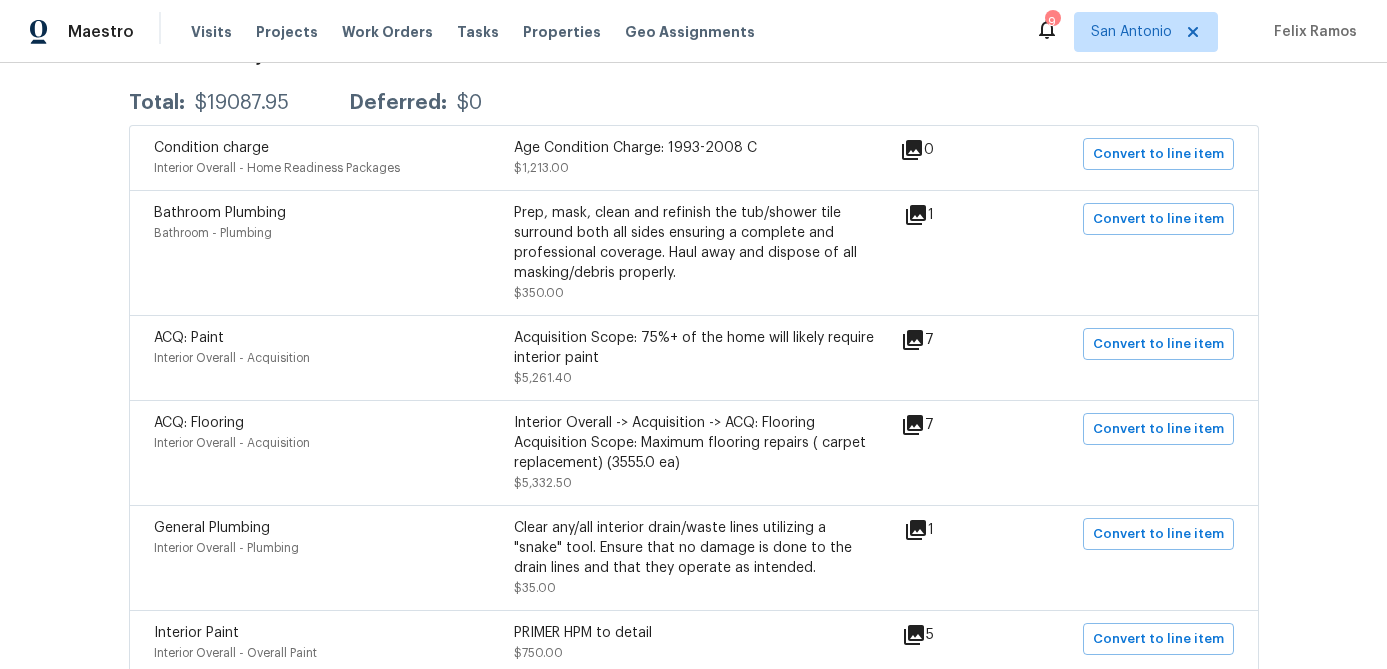 scroll, scrollTop: 398, scrollLeft: 0, axis: vertical 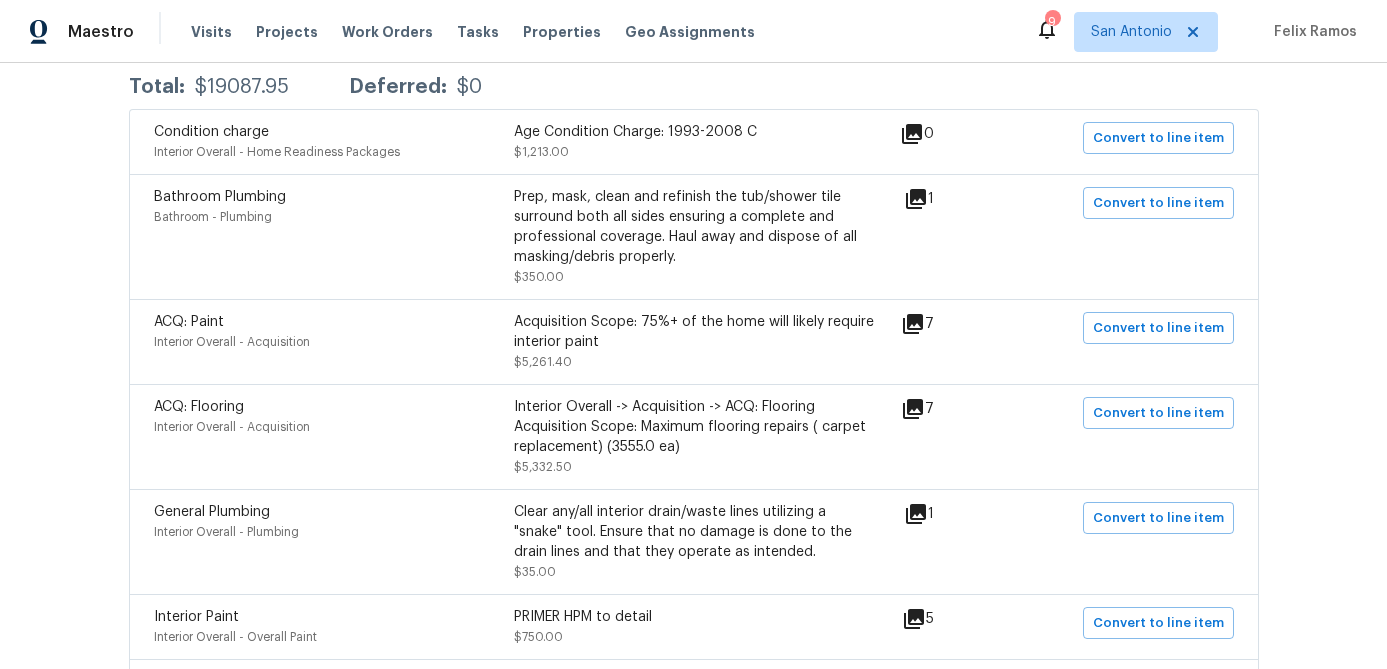 click 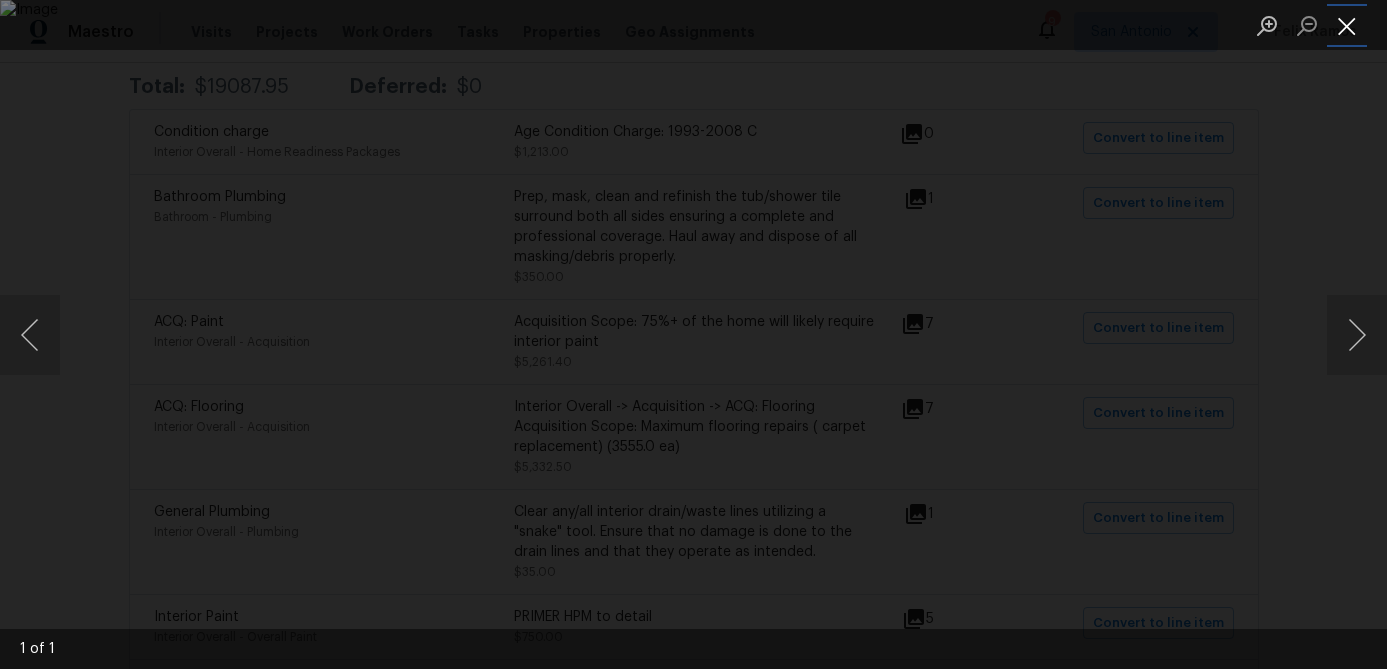 click at bounding box center (1347, 25) 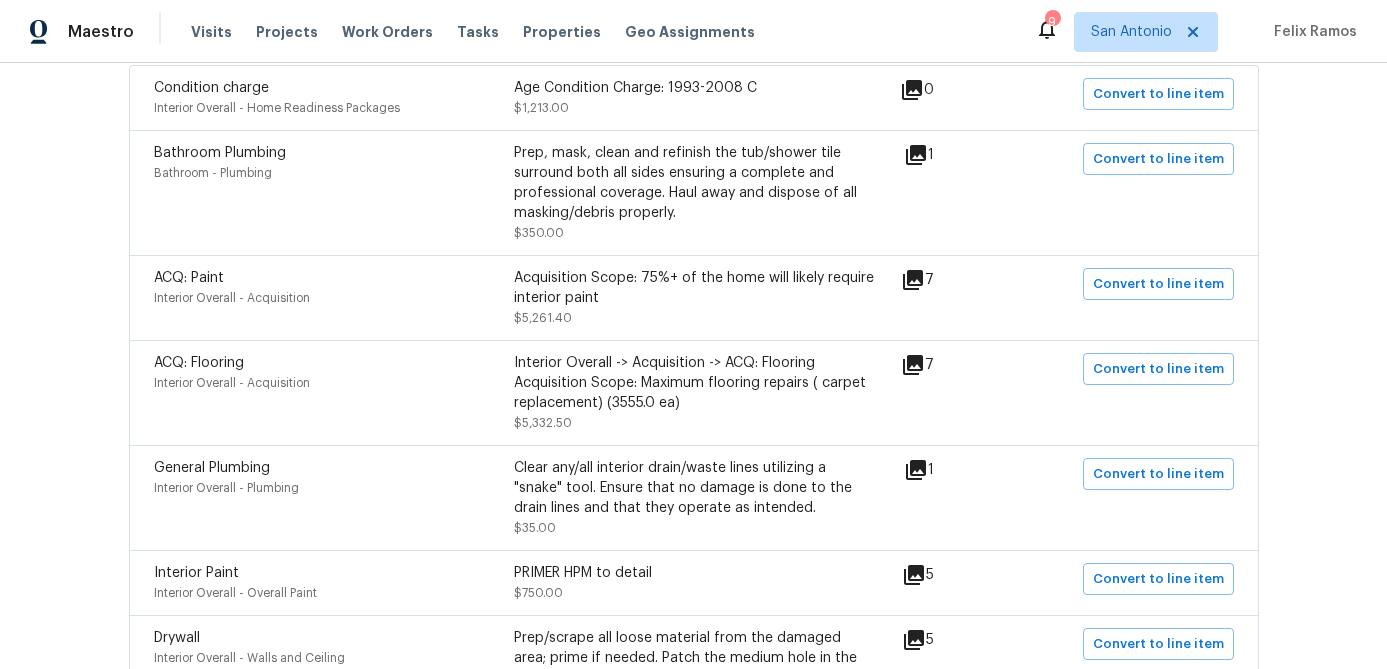 scroll, scrollTop: 444, scrollLeft: 0, axis: vertical 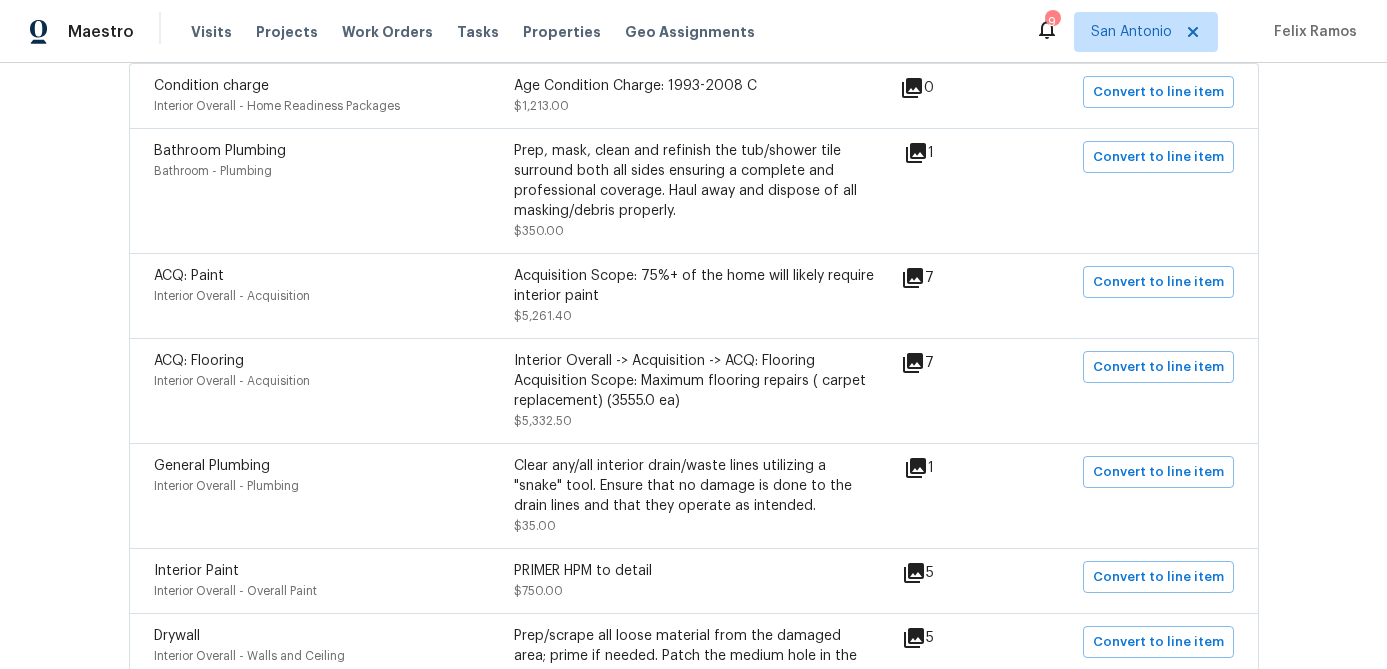 click 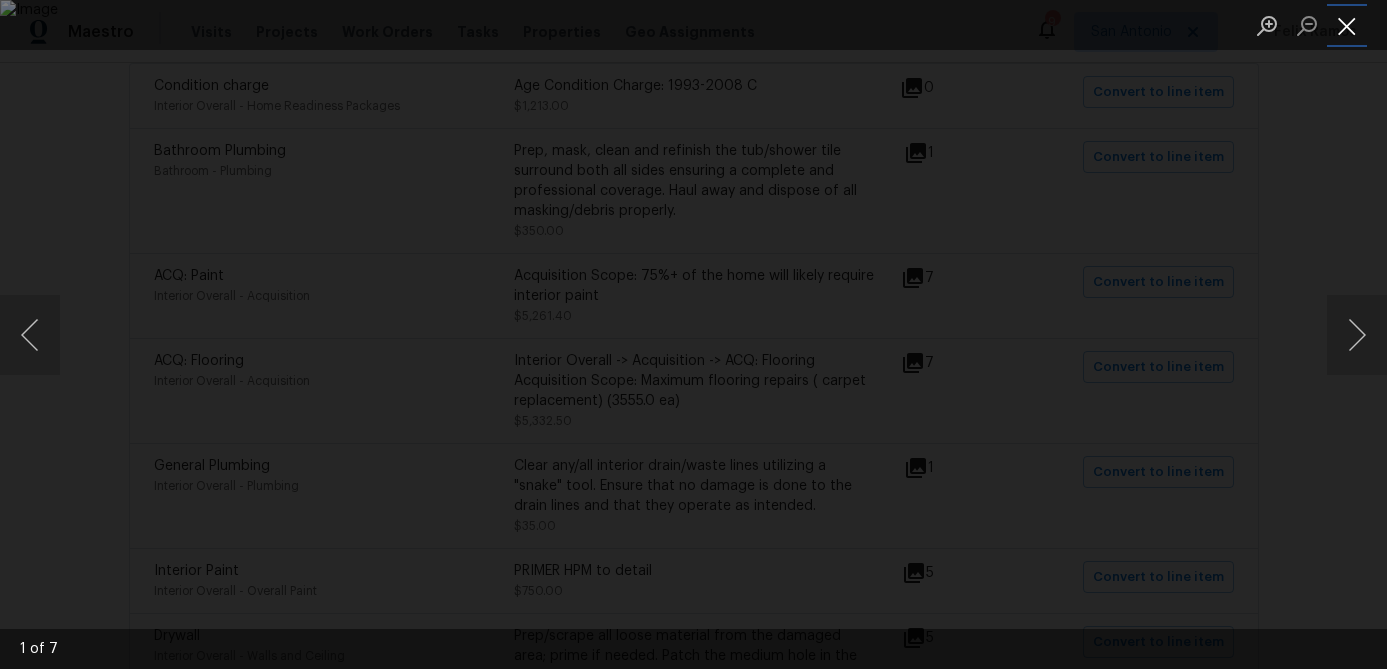click at bounding box center [1347, 25] 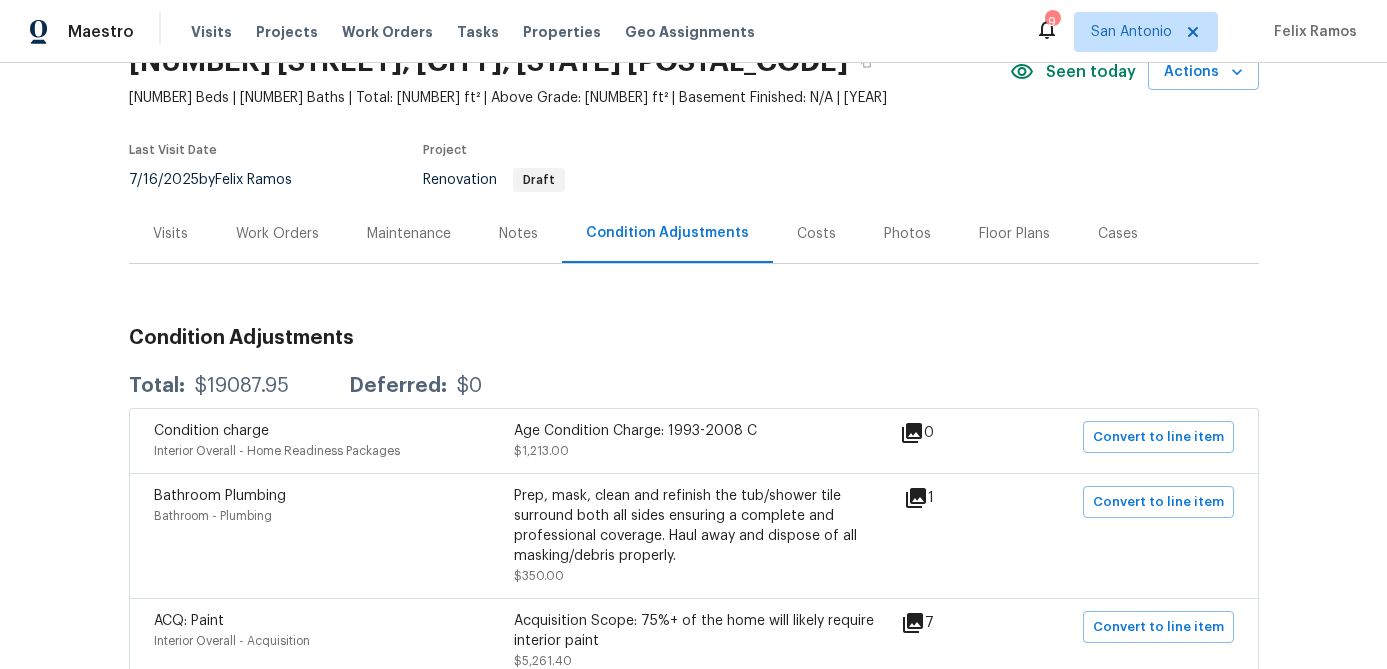 scroll, scrollTop: 0, scrollLeft: 0, axis: both 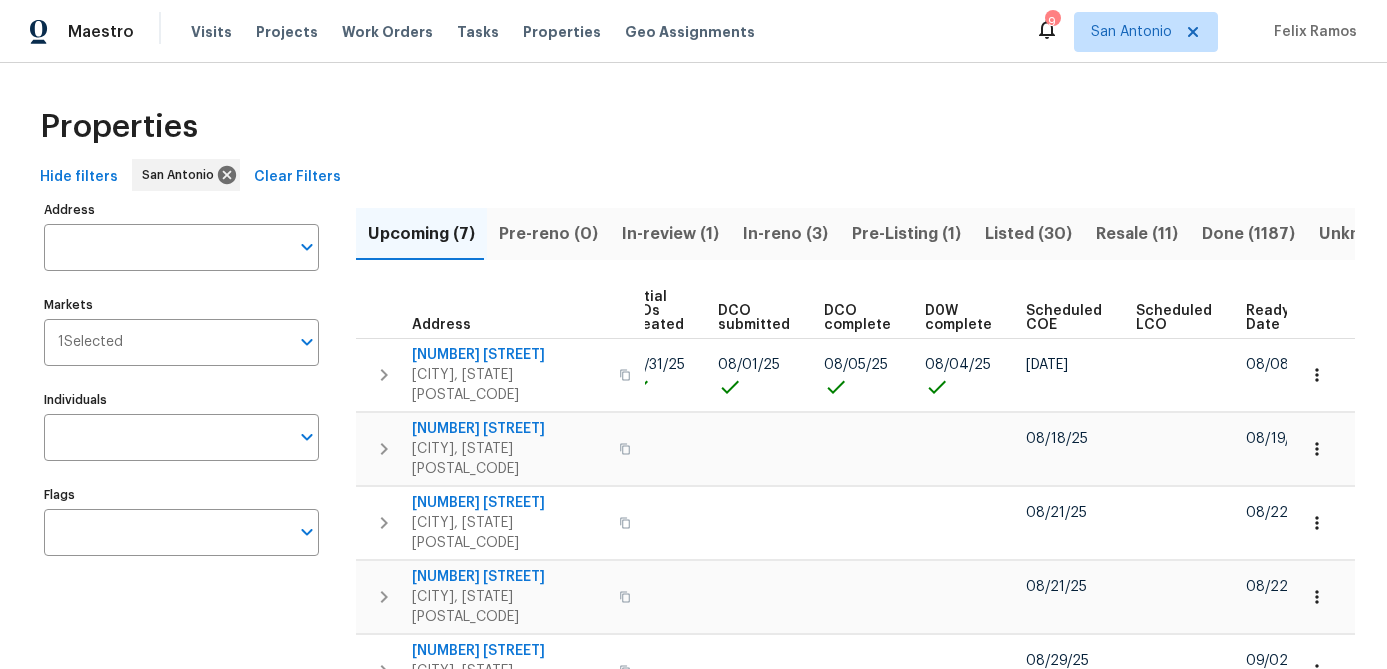 click on "Scheduled COE" at bounding box center [1064, 318] 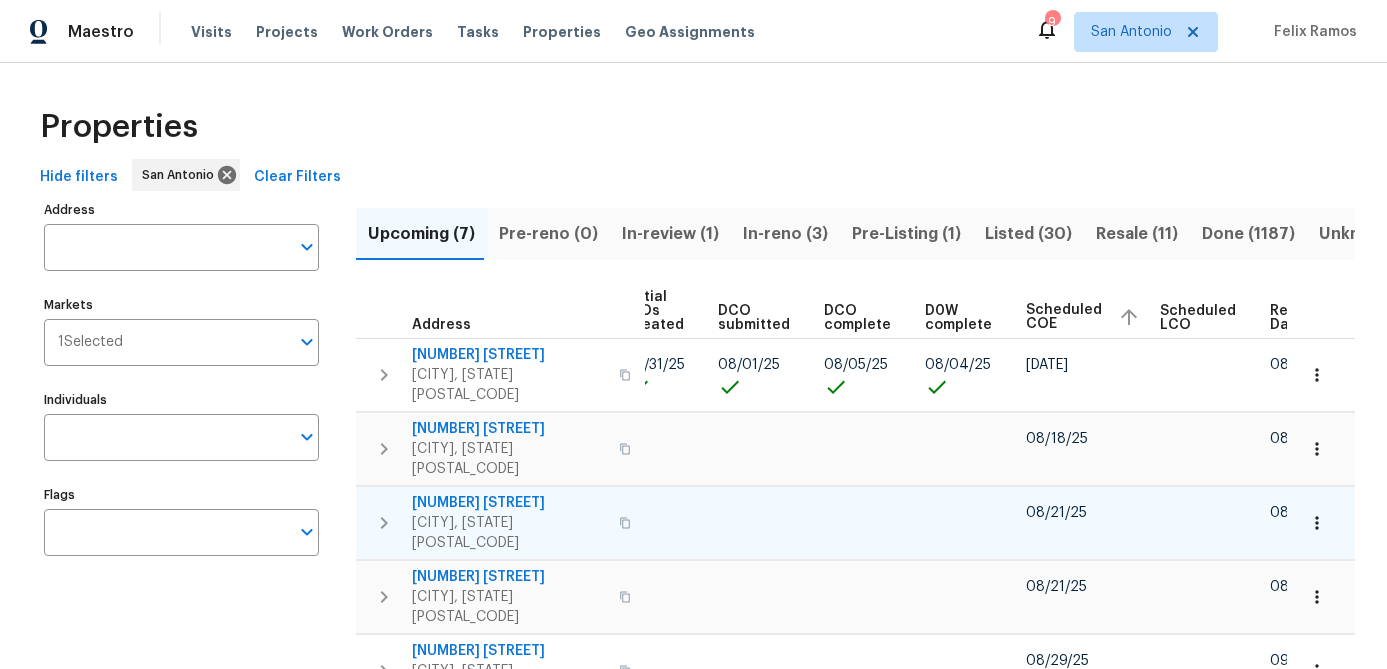scroll, scrollTop: 0, scrollLeft: 297, axis: horizontal 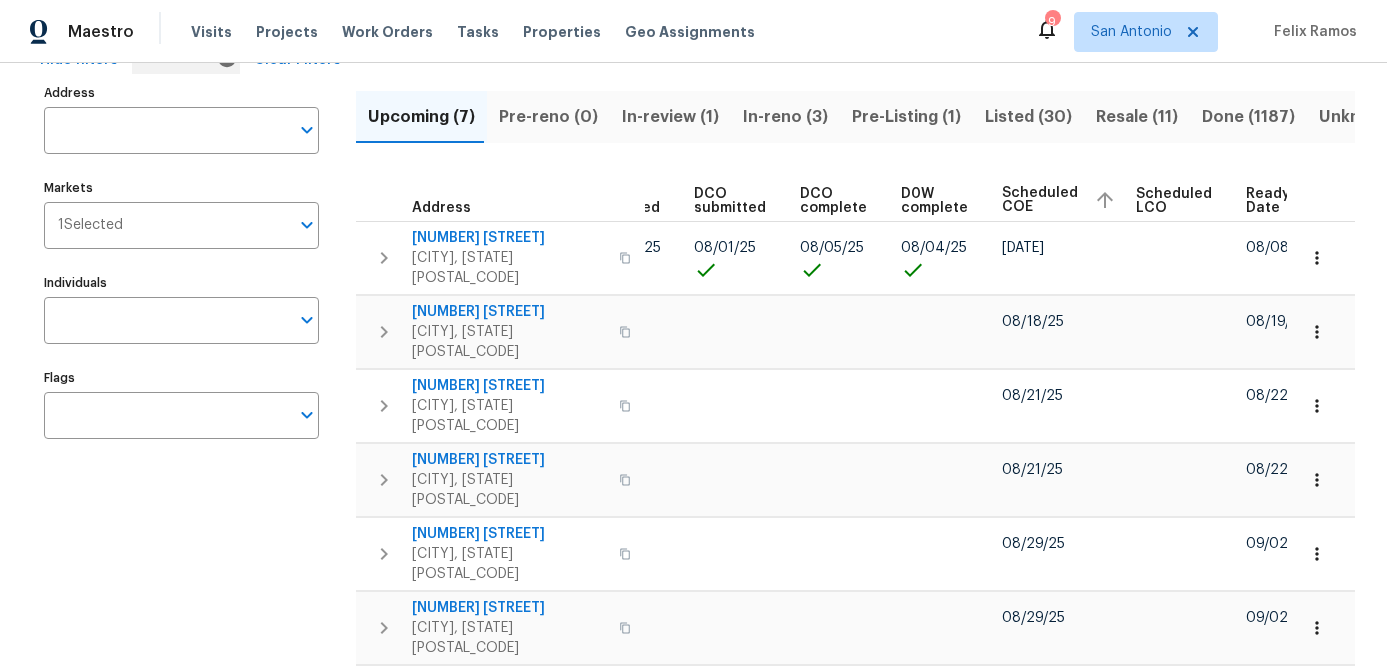 click on "In-review (1)" at bounding box center (670, 117) 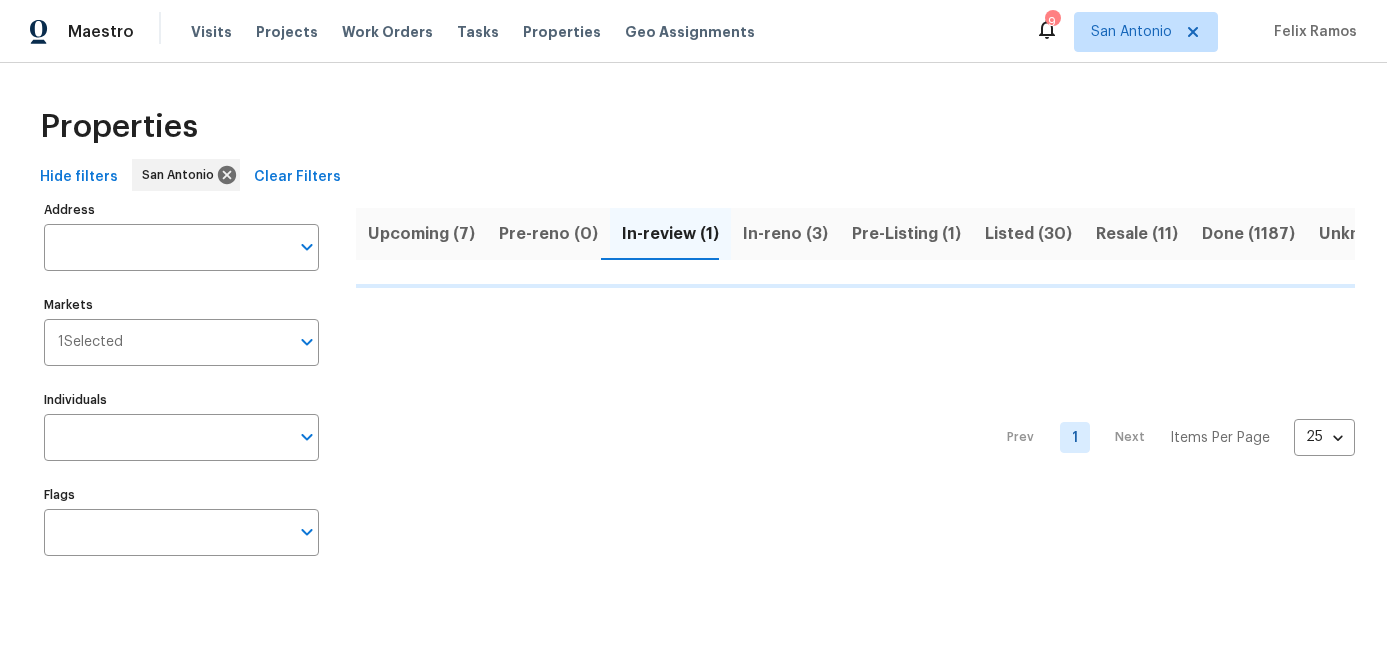 scroll, scrollTop: 0, scrollLeft: 0, axis: both 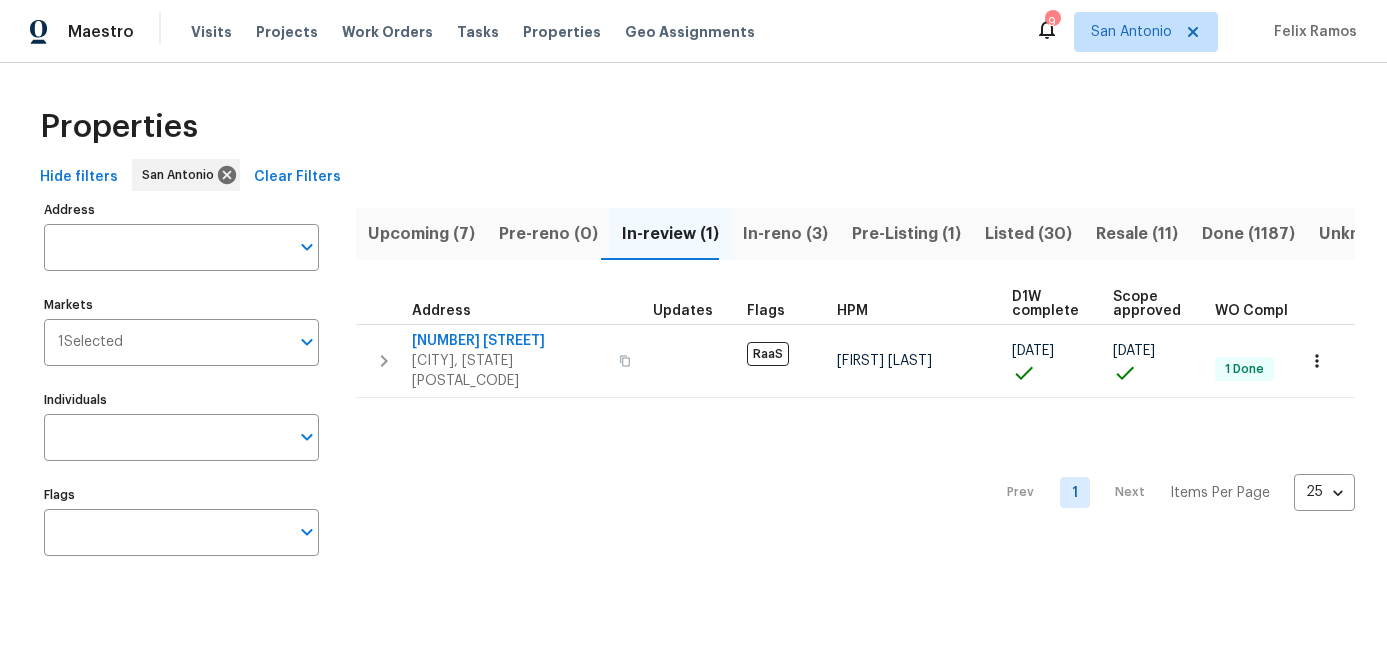 click on "Upcoming (7)" at bounding box center [421, 234] 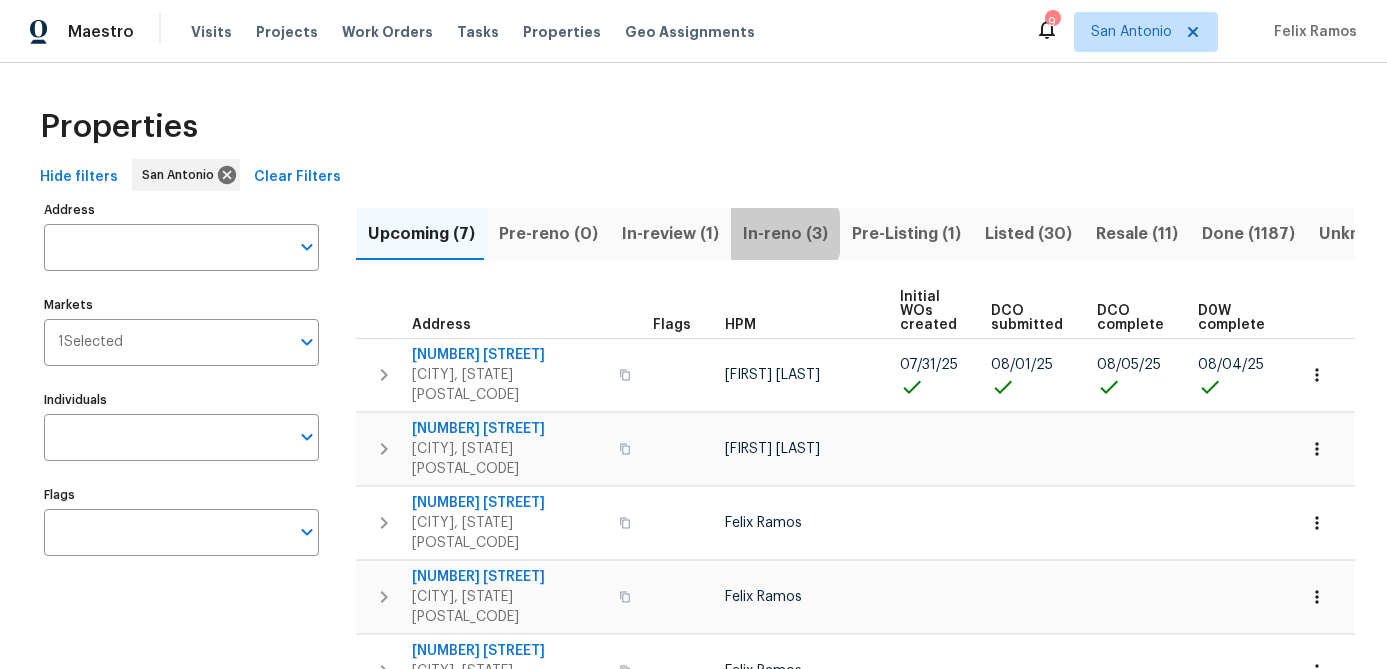 click on "In-reno (3)" at bounding box center (785, 234) 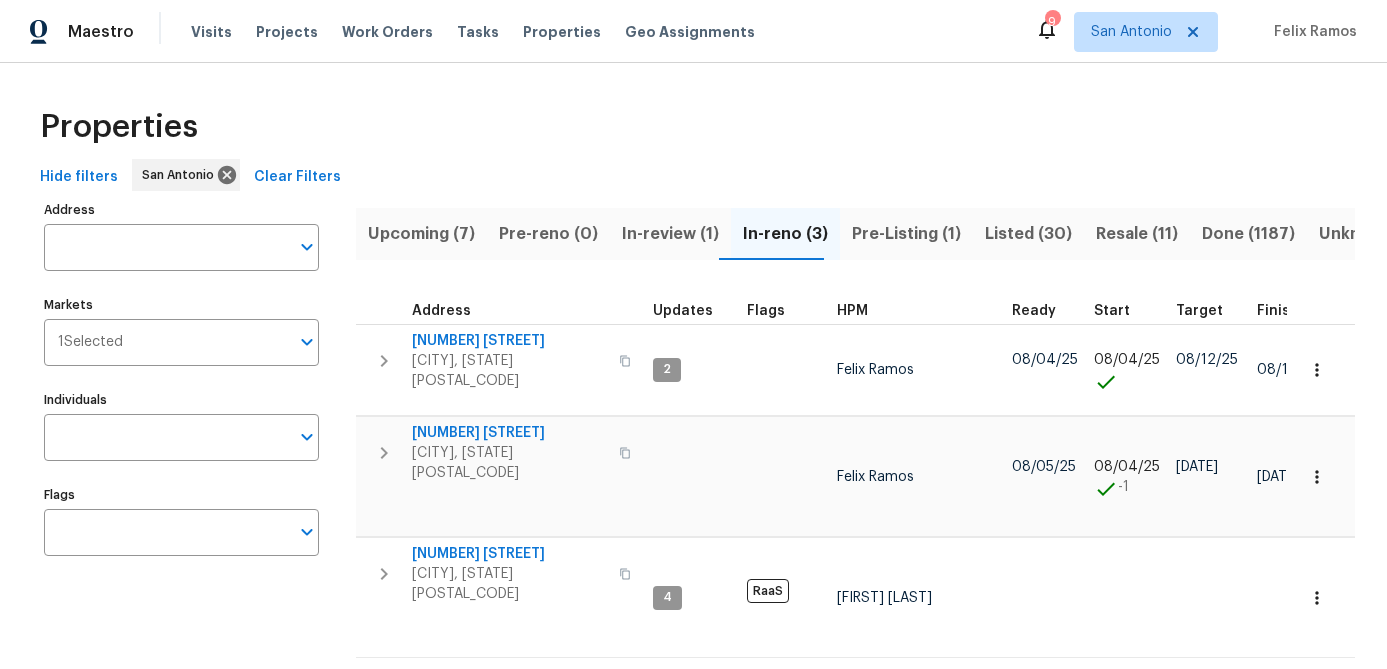 click on "Pre-Listing (1)" at bounding box center (906, 234) 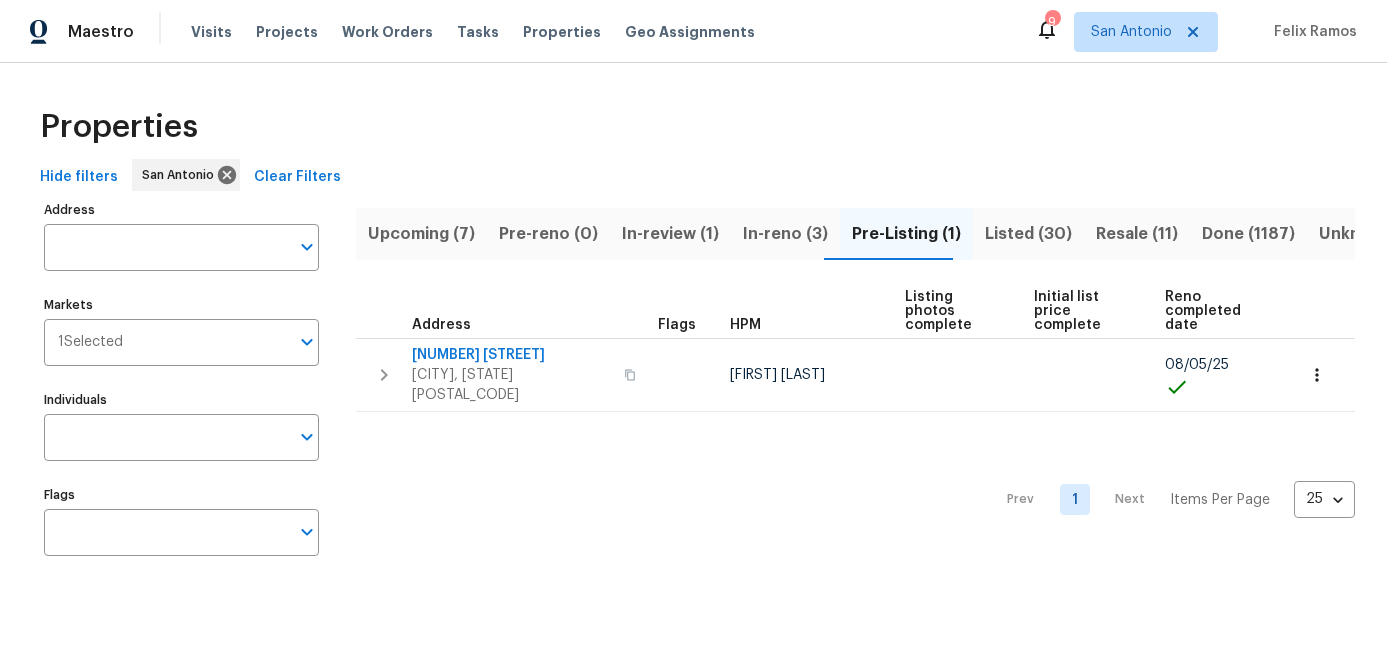 click on "Resale (11)" at bounding box center (1137, 234) 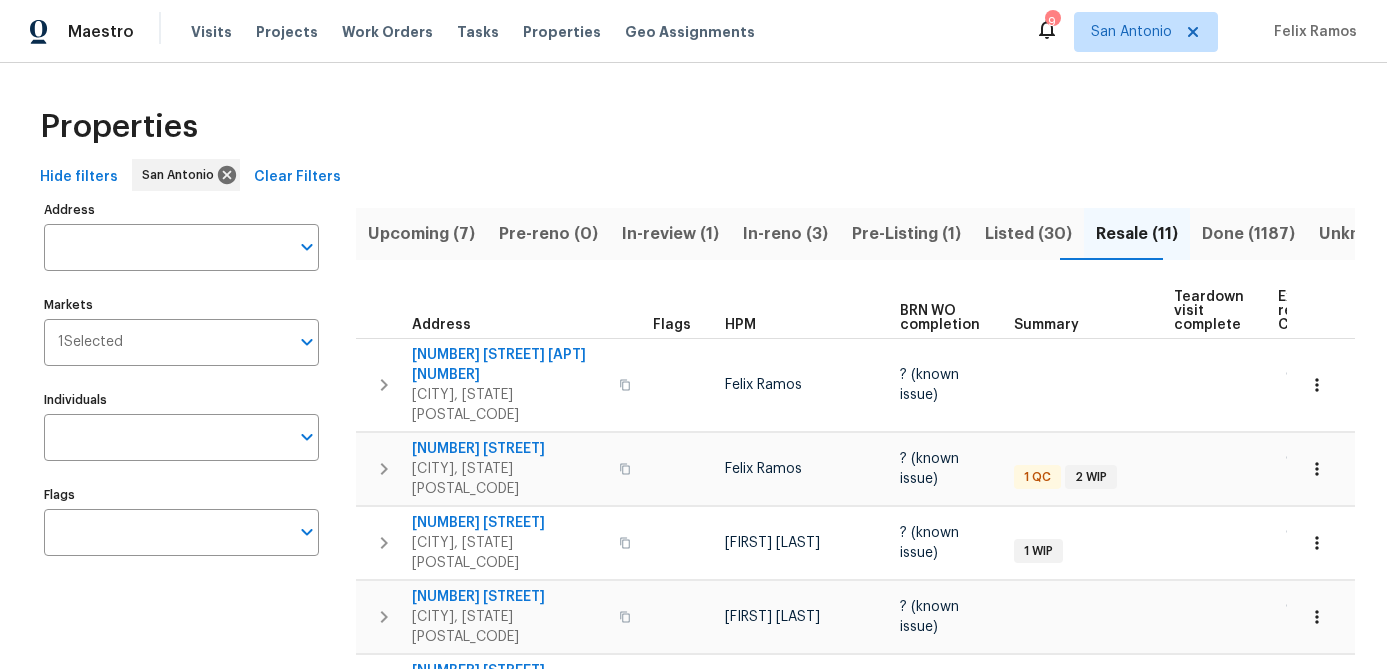 click on "Listed (30)" at bounding box center (1028, 234) 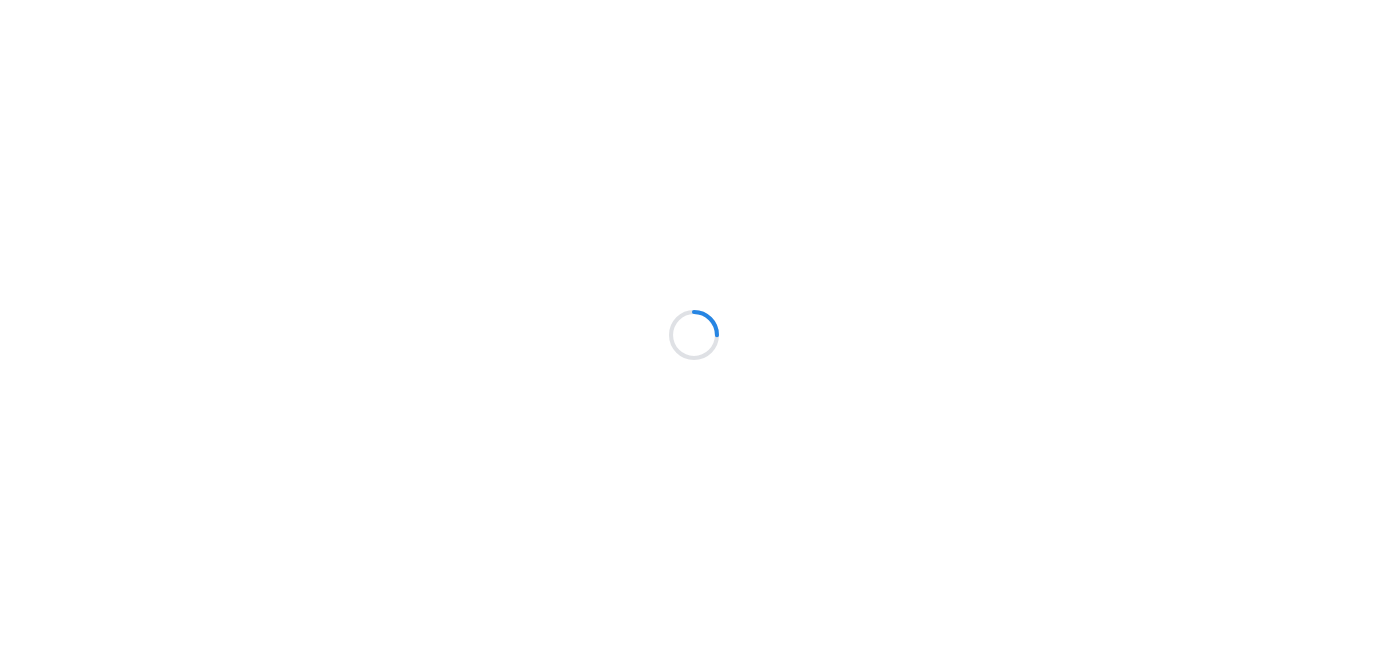 scroll, scrollTop: 0, scrollLeft: 0, axis: both 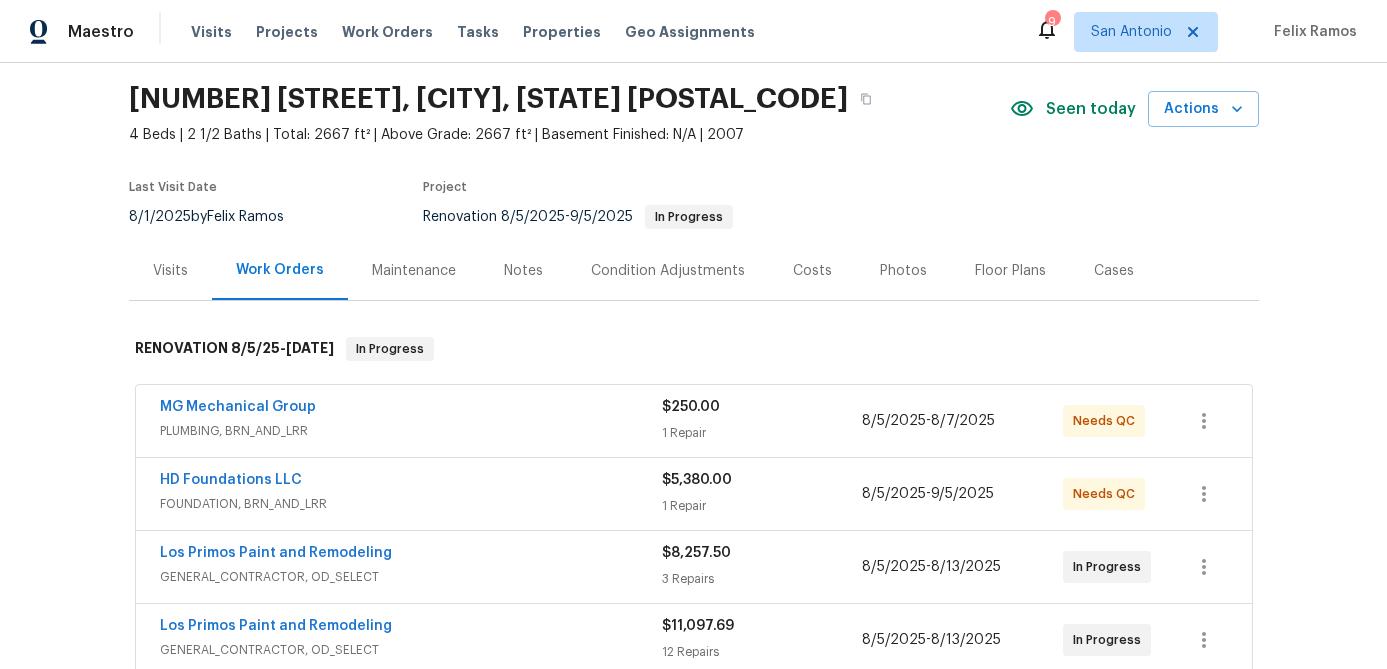 click on "HD Foundations LLC" at bounding box center (411, 482) 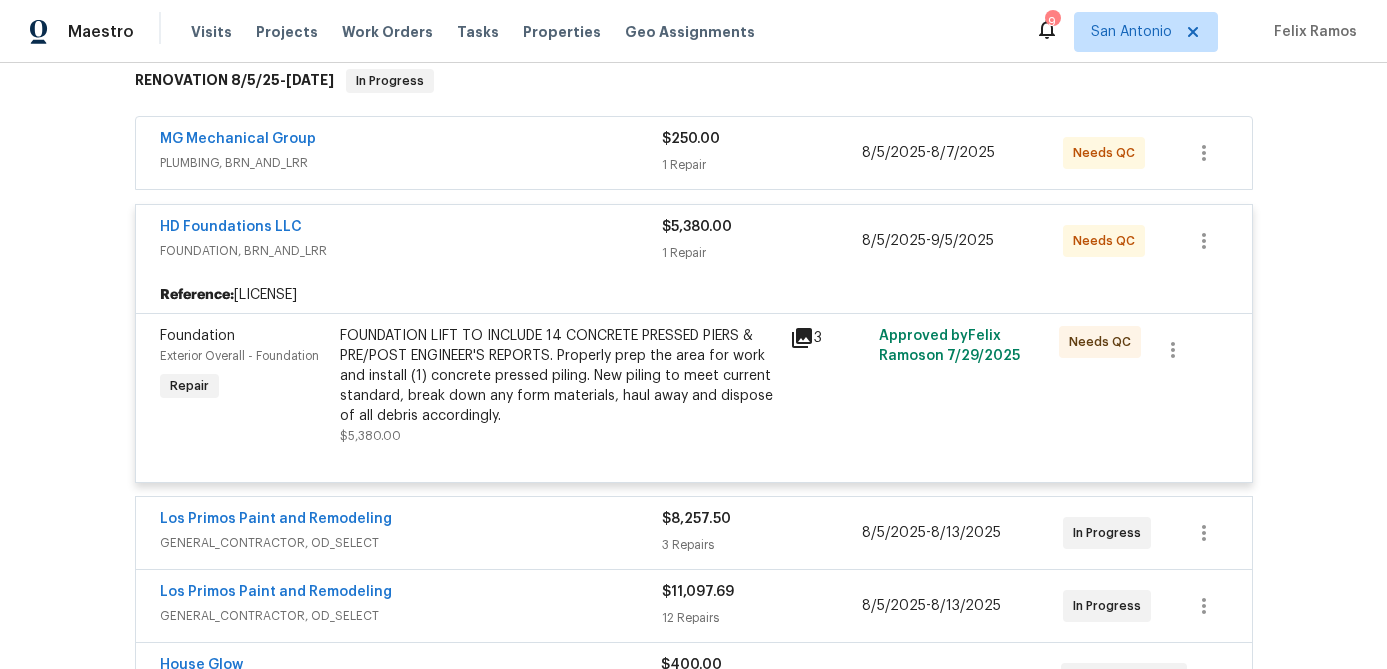 scroll, scrollTop: 358, scrollLeft: 0, axis: vertical 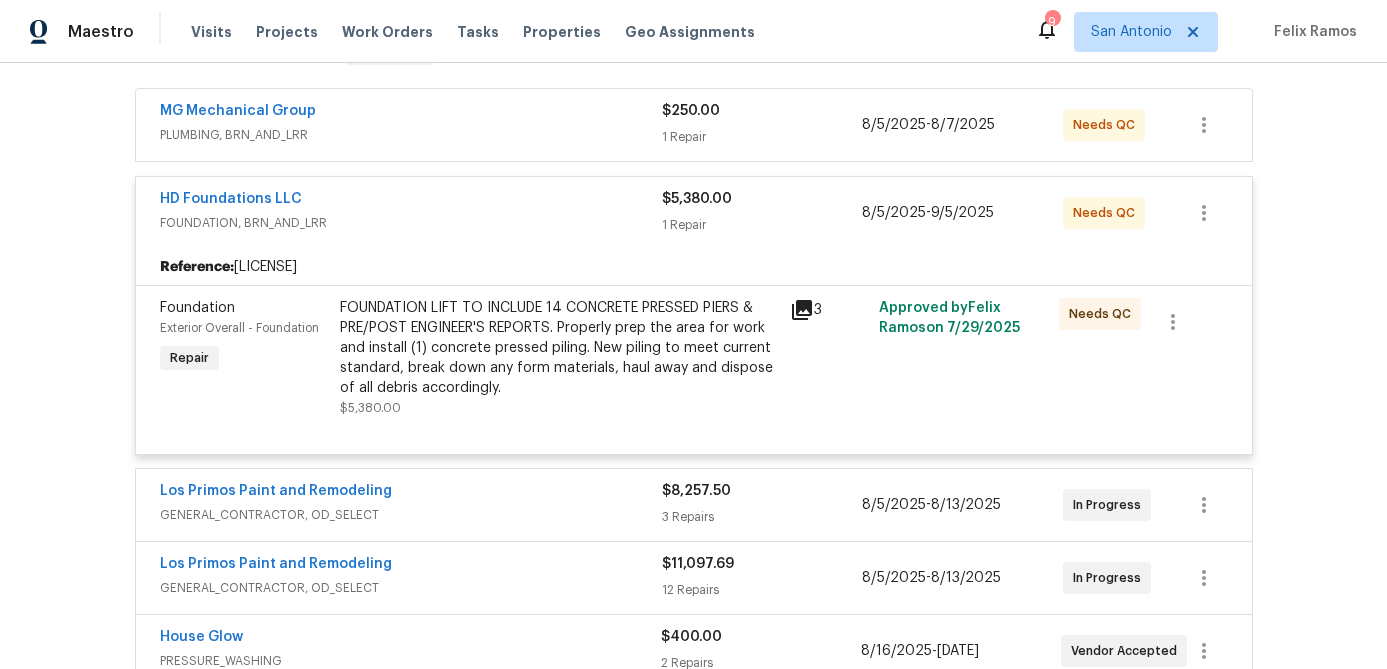 click on "FOUNDATION, BRN_AND_LRR" at bounding box center [411, 223] 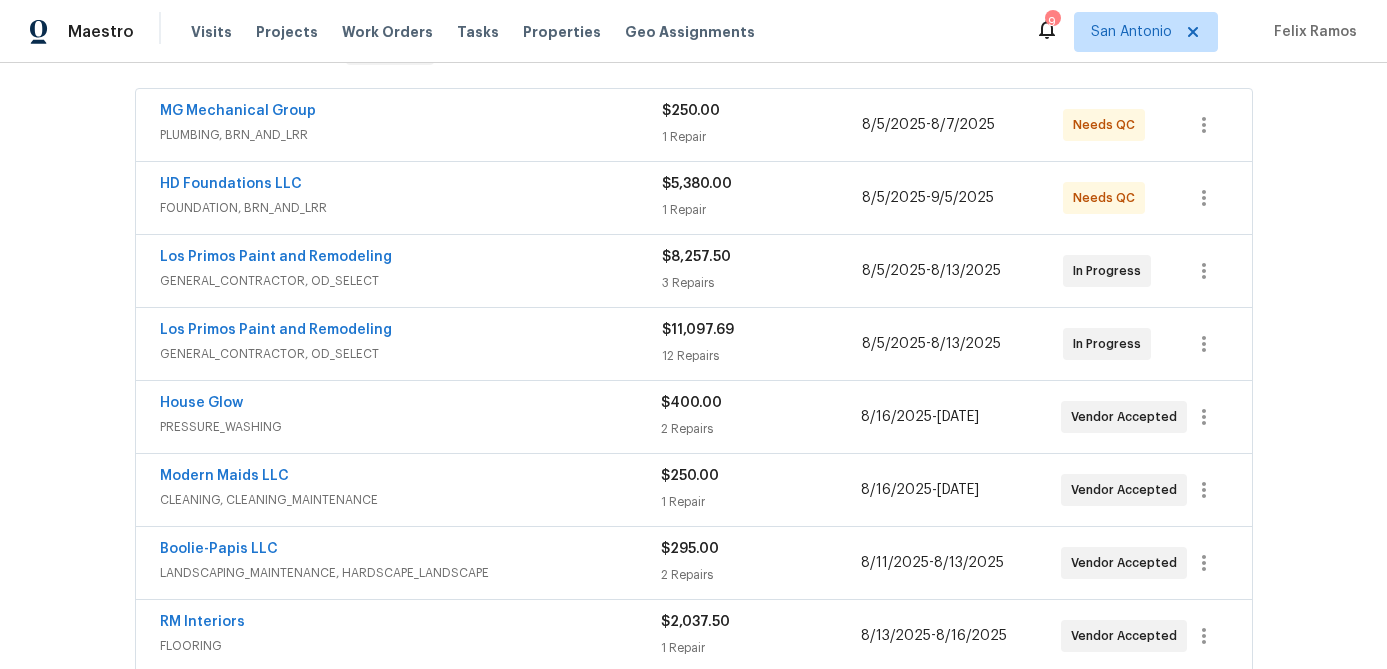 click on "FOUNDATION, BRN_AND_LRR" at bounding box center [411, 208] 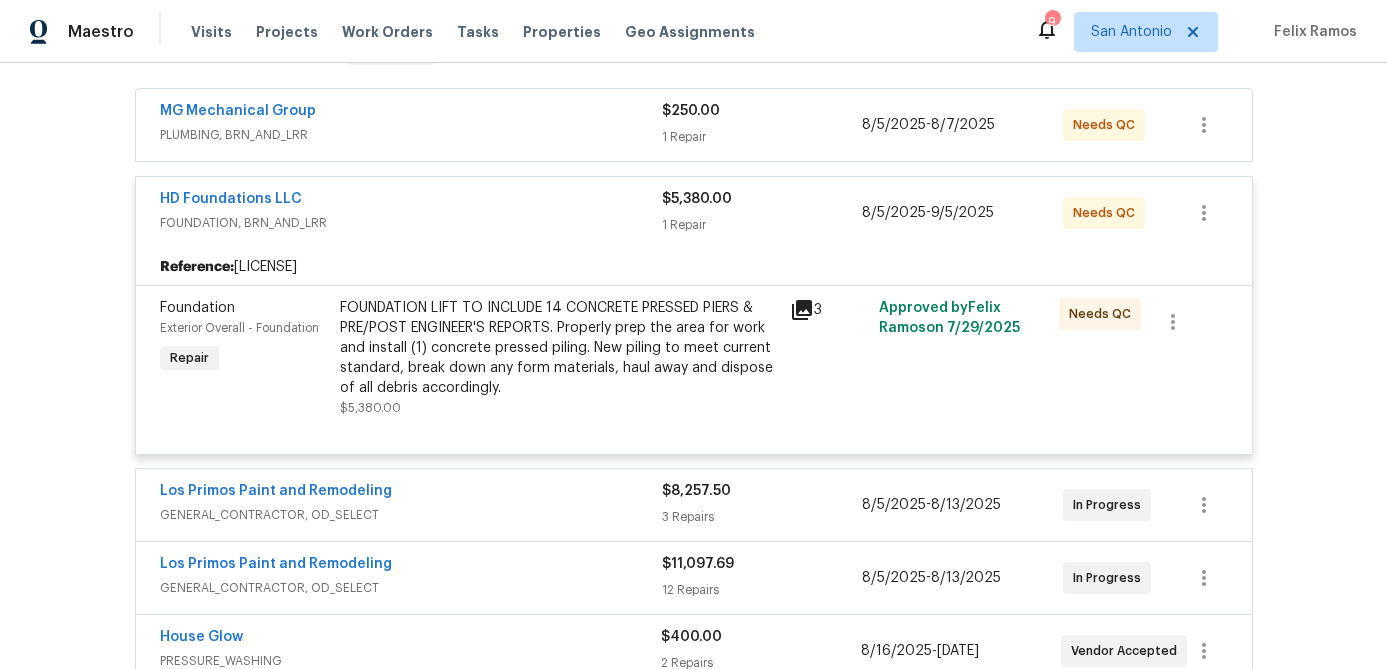 click on "FOUNDATION LIFT TO INCLUDE 14 CONCRETE PRESSED PIERS & PRE/POST ENGINEER'S REPORTS.
Properly prep the area for work and install (1) concrete pressed piling. New piling to meet current standard, break down any form materials, haul away and dispose of all debris accordingly." at bounding box center [559, 348] 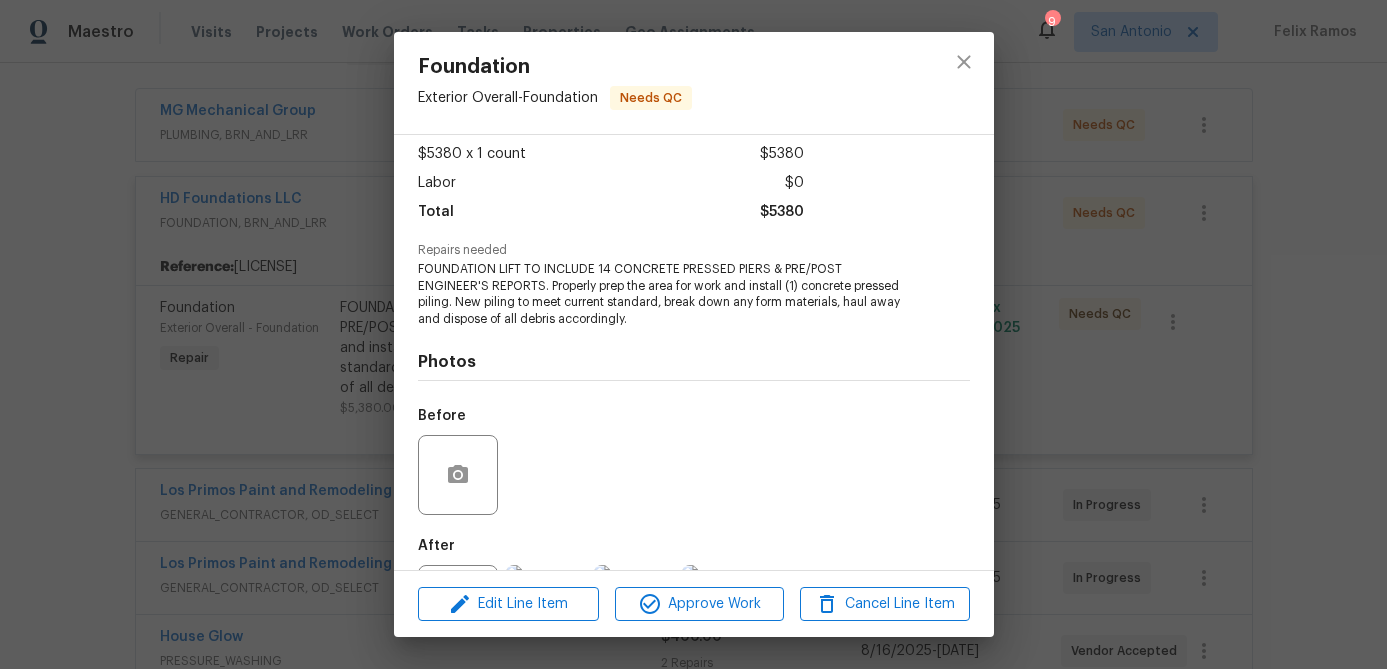 scroll, scrollTop: 202, scrollLeft: 0, axis: vertical 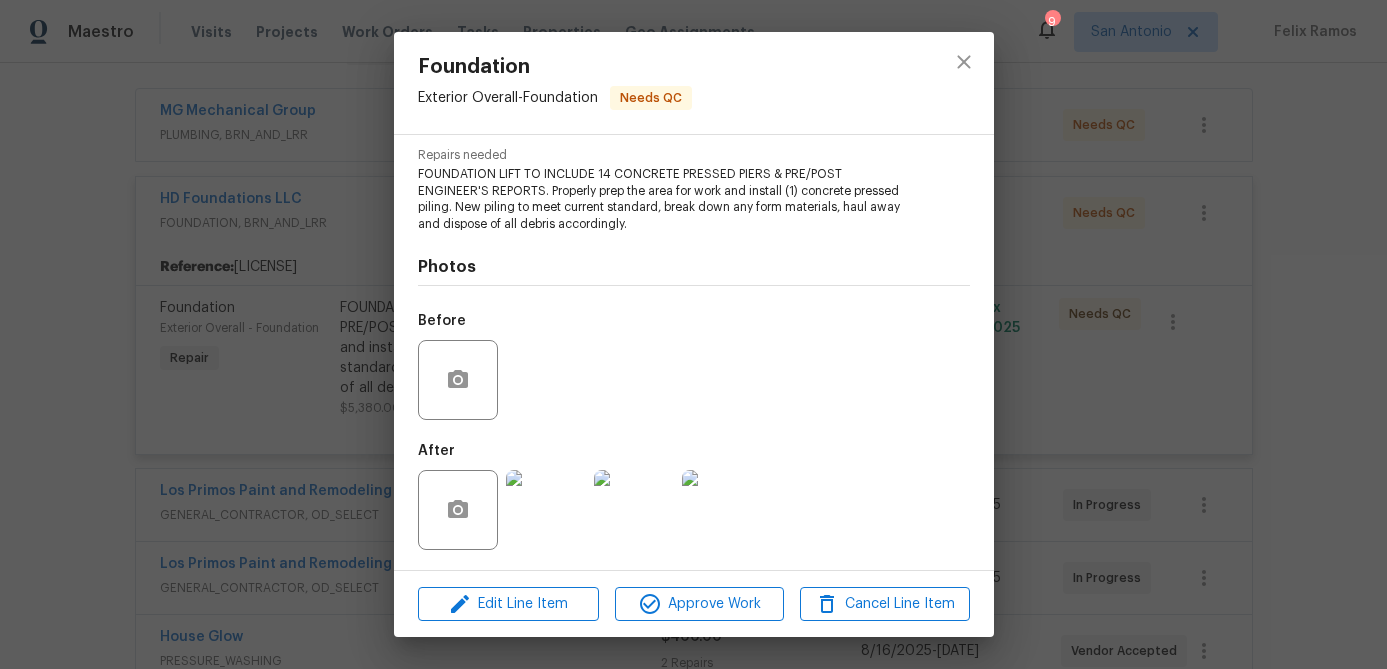 click at bounding box center (546, 510) 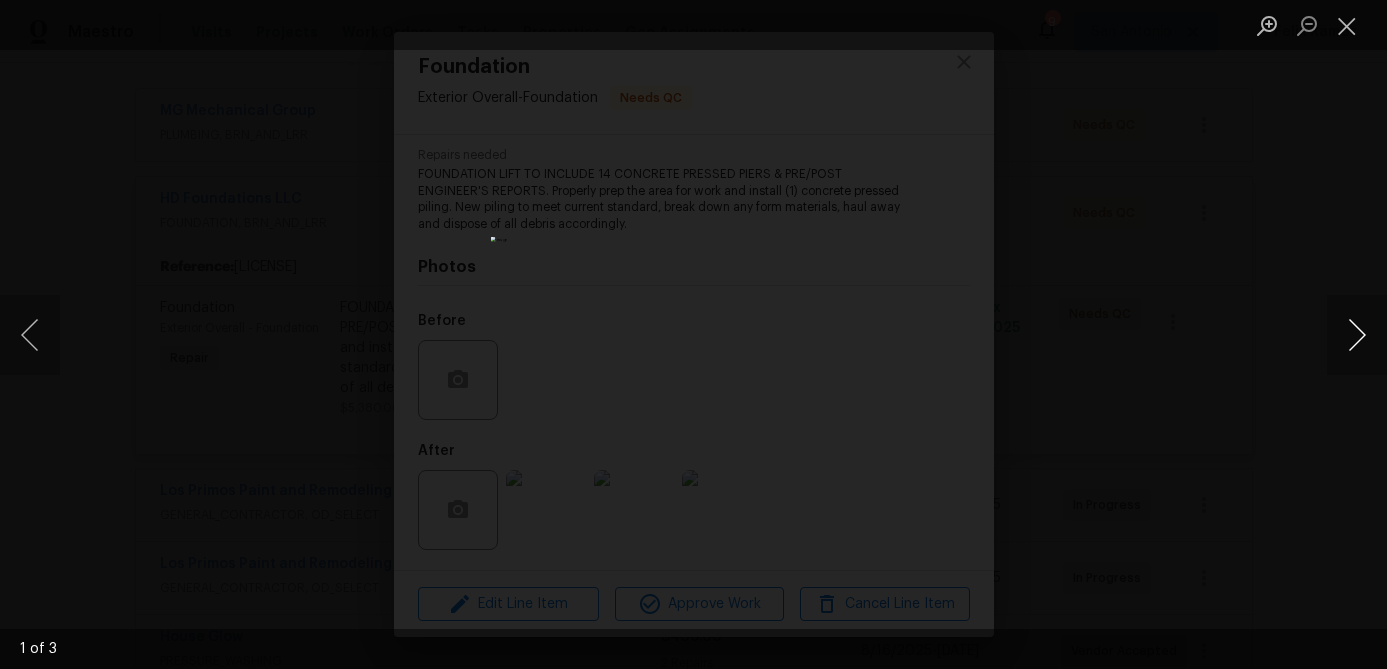 click at bounding box center (1357, 335) 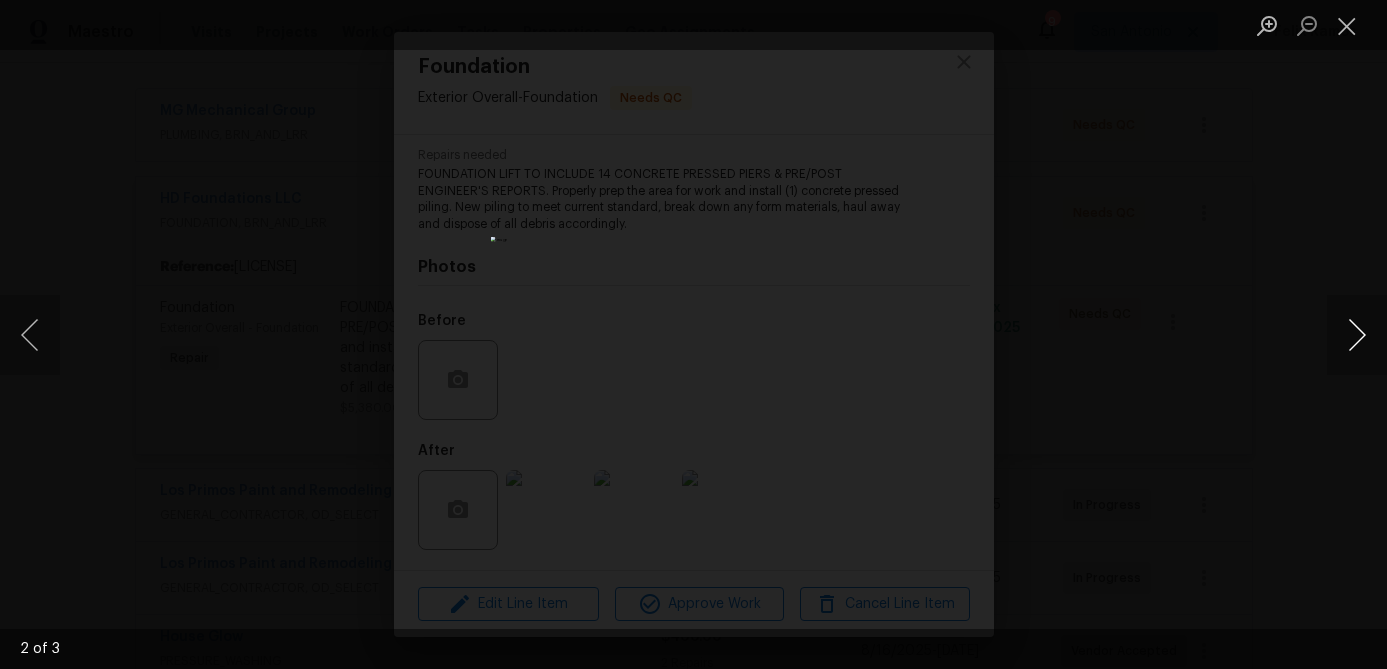 click at bounding box center (1357, 335) 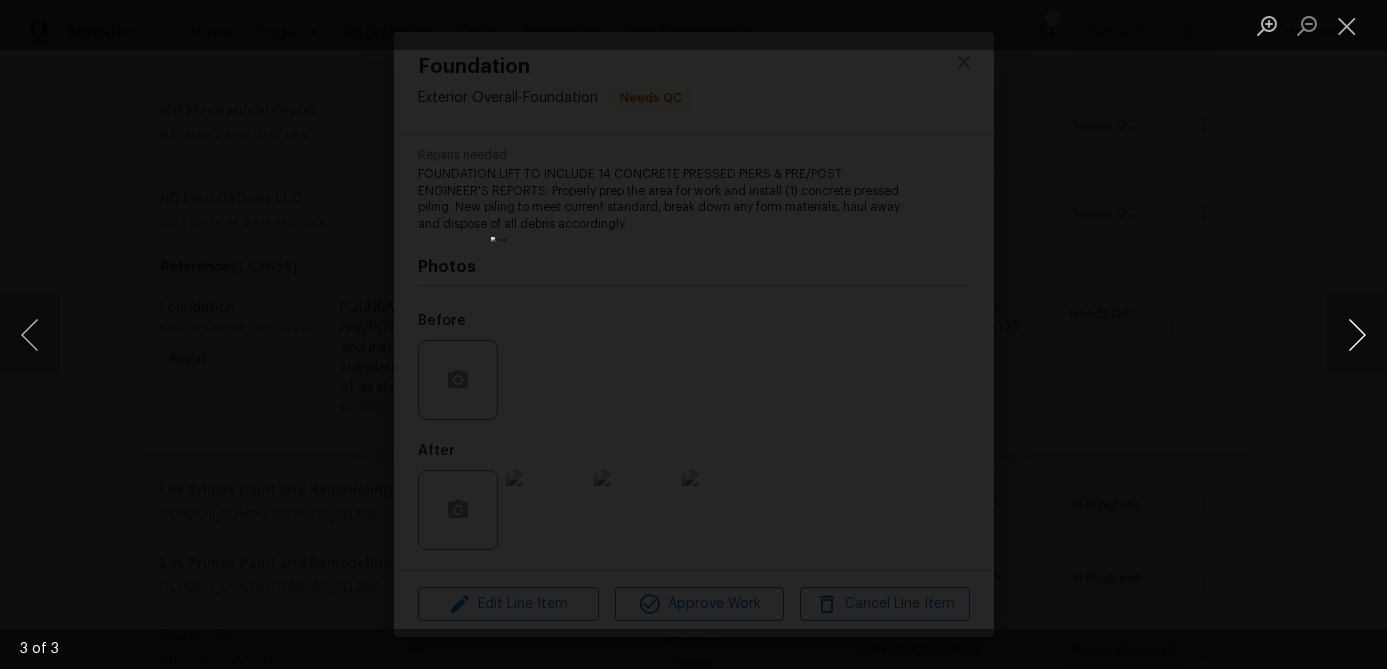click at bounding box center [1357, 335] 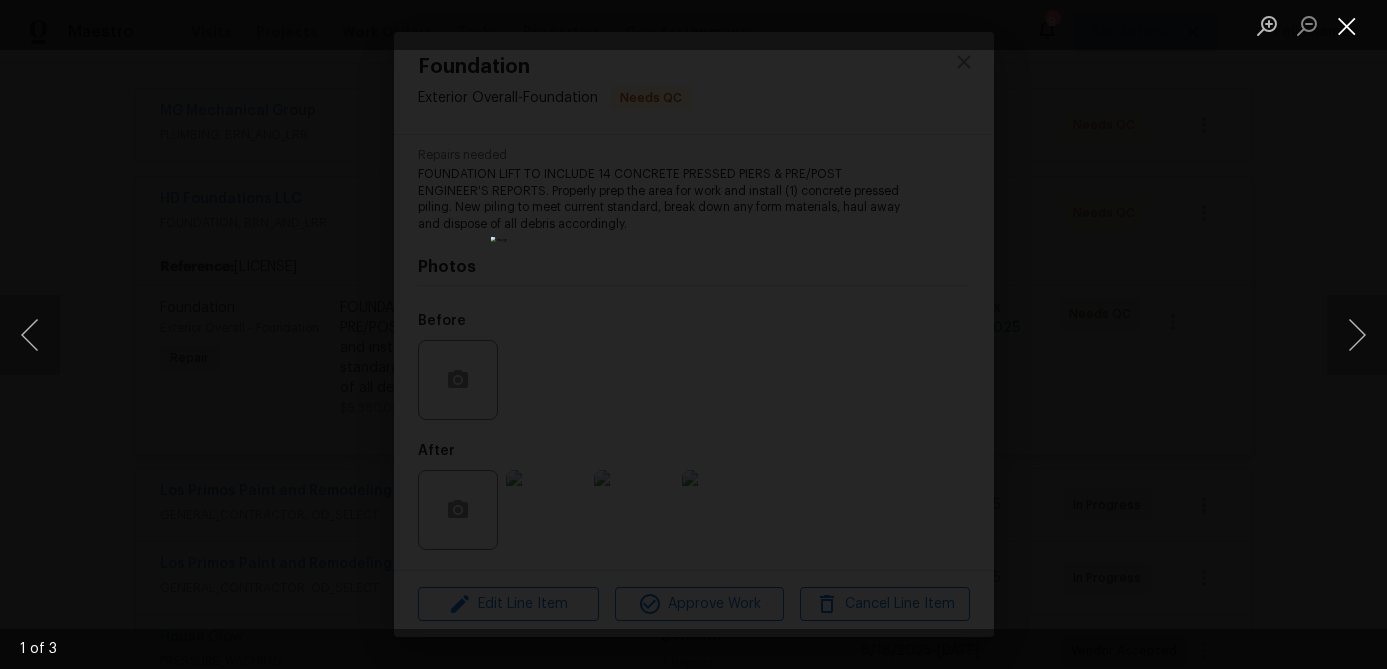 click at bounding box center (1347, 25) 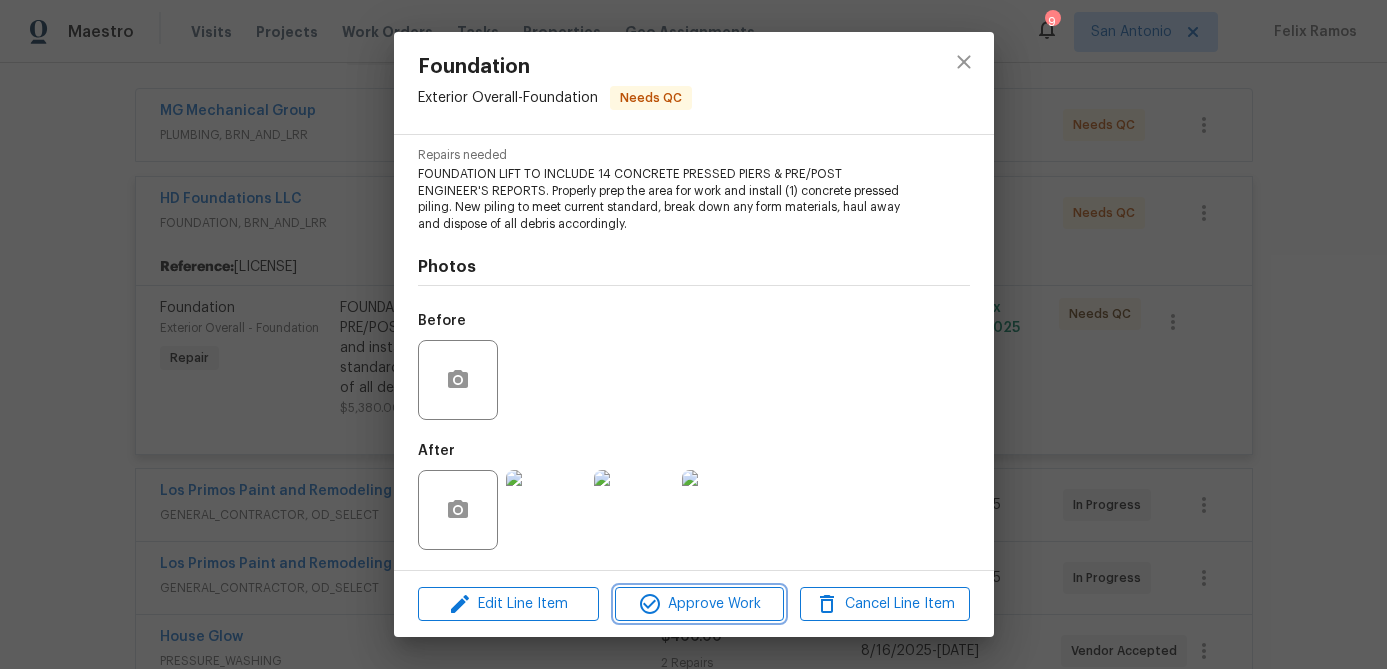 click on "Approve Work" at bounding box center (699, 604) 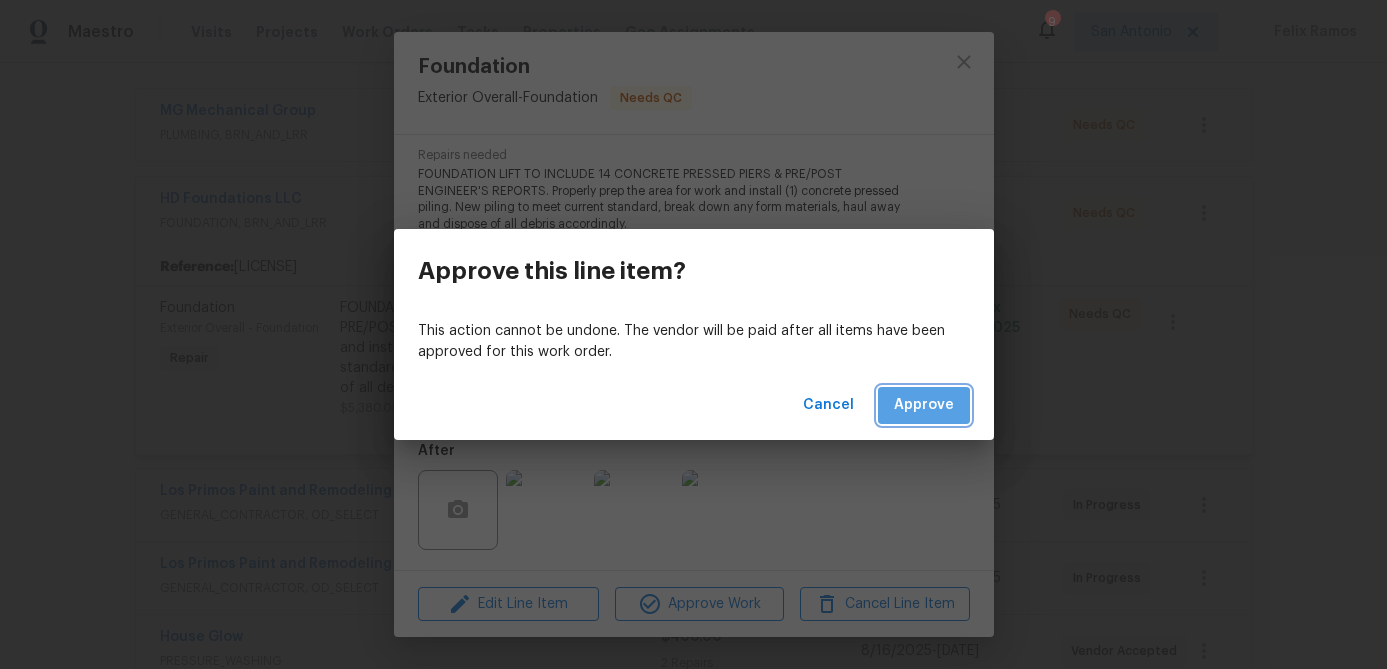 click on "Approve" at bounding box center [924, 405] 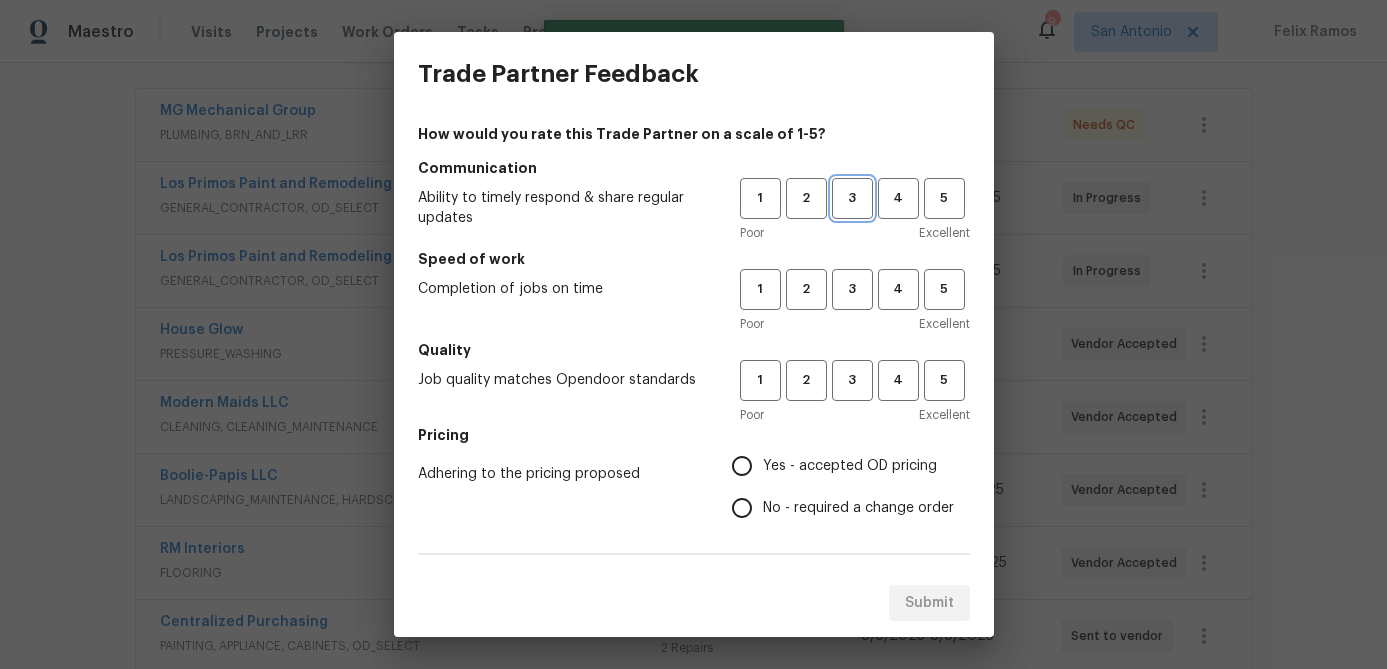 click on "3" at bounding box center [852, 198] 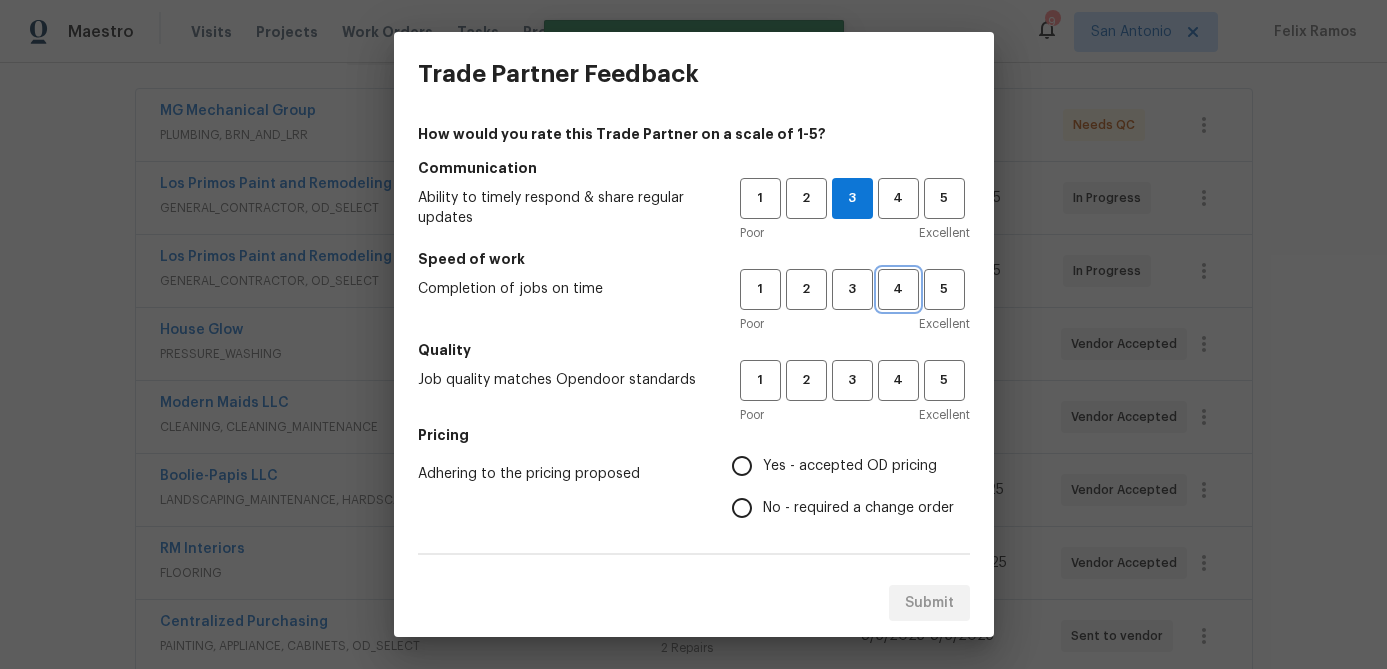 click on "4" at bounding box center (898, 289) 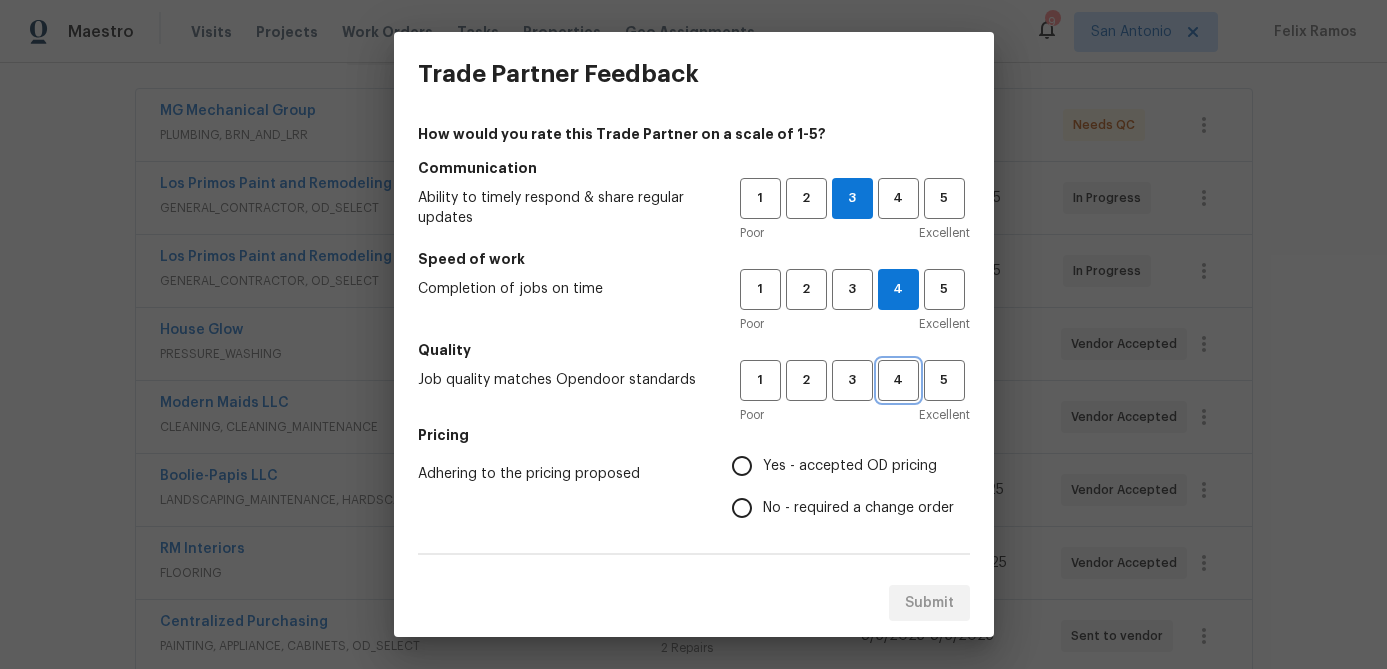 click on "4" at bounding box center [898, 380] 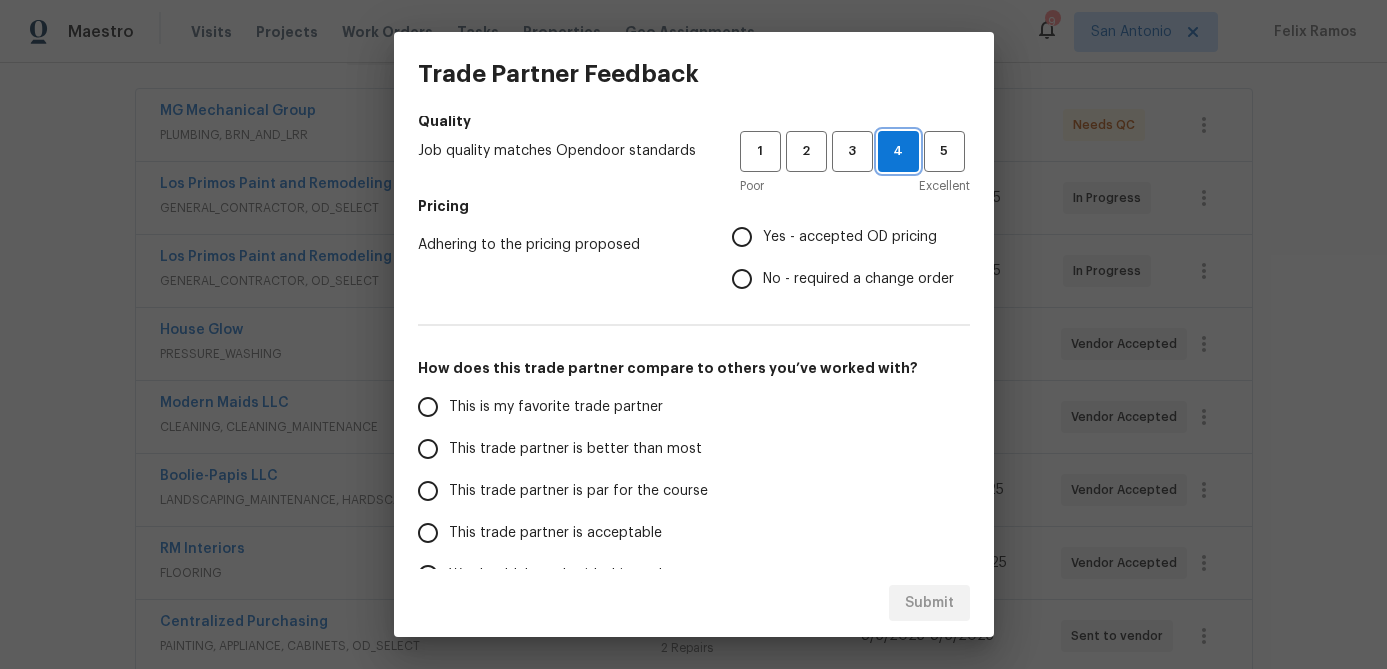 scroll, scrollTop: 263, scrollLeft: 0, axis: vertical 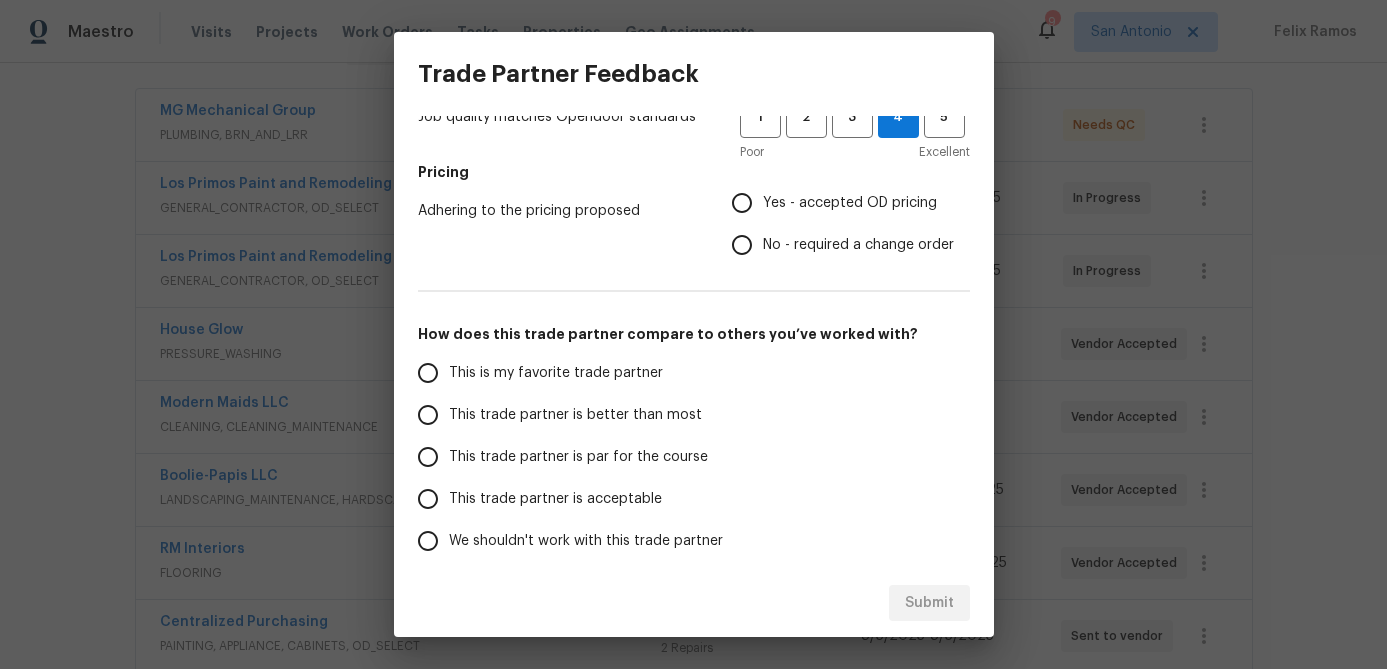 click on "Yes - accepted OD pricing" at bounding box center (742, 203) 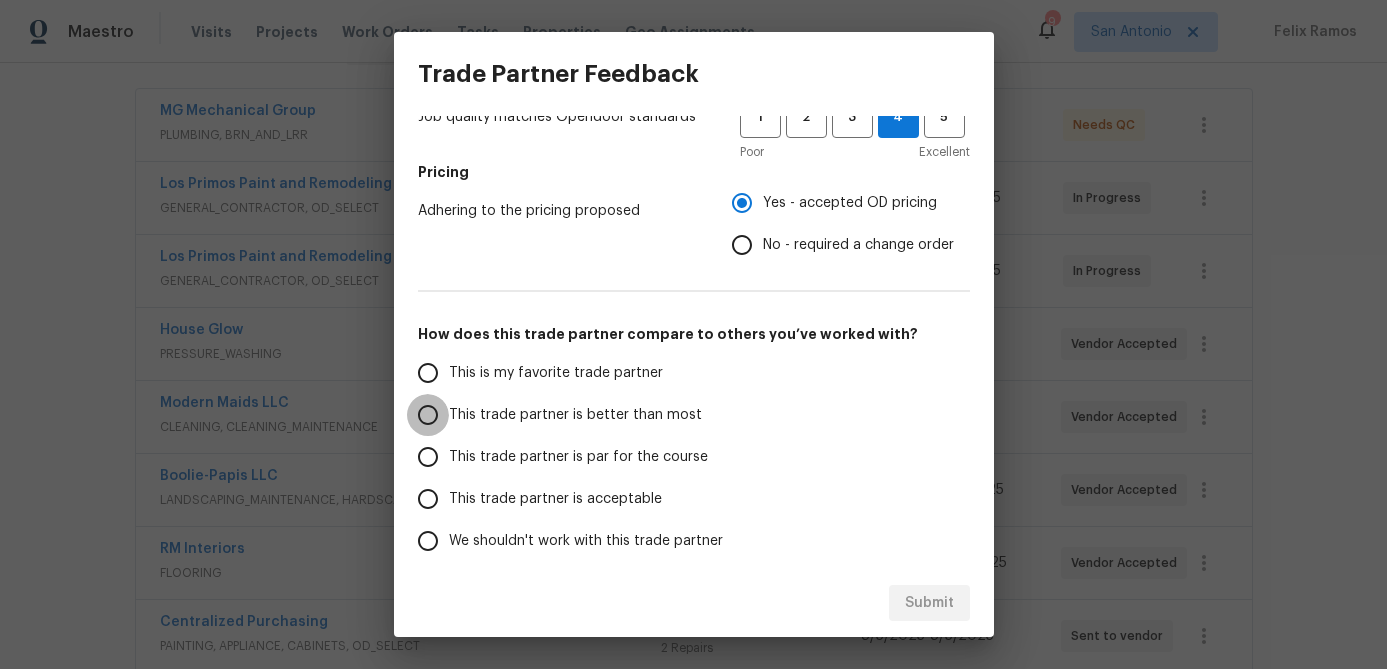 click on "This trade partner is better than most" at bounding box center (428, 415) 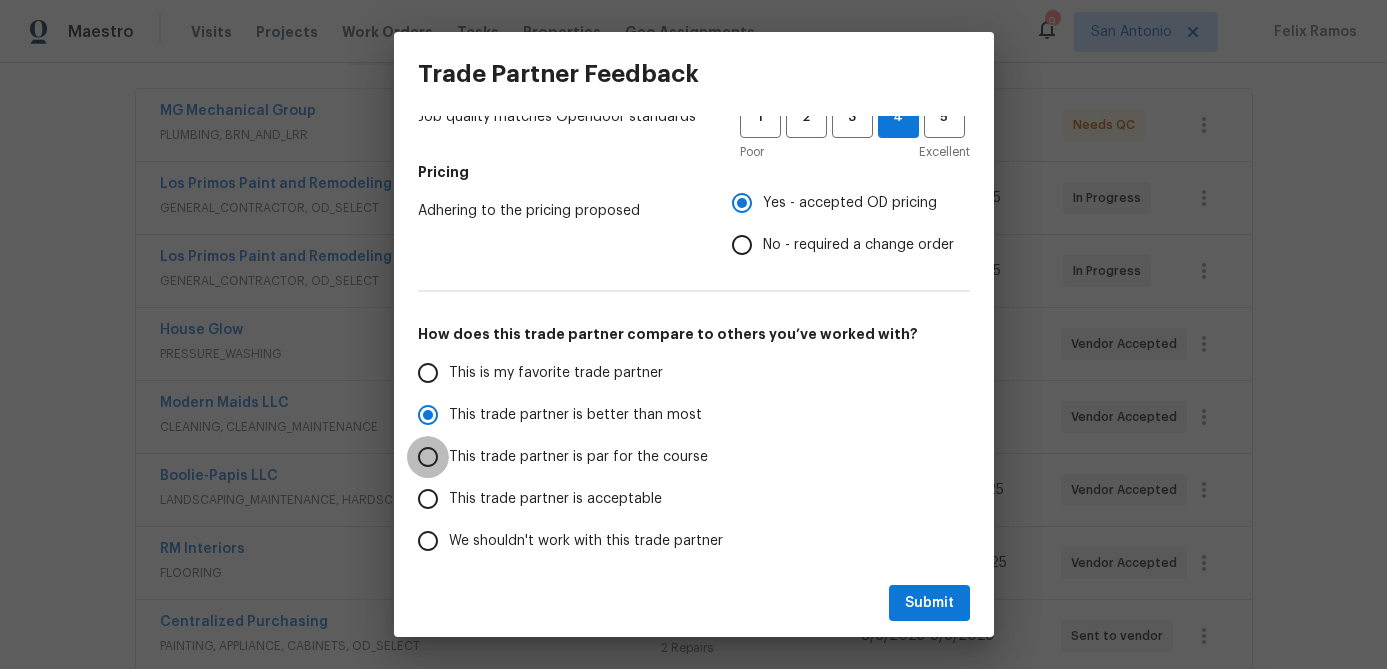click on "This trade partner is par for the course" at bounding box center [428, 457] 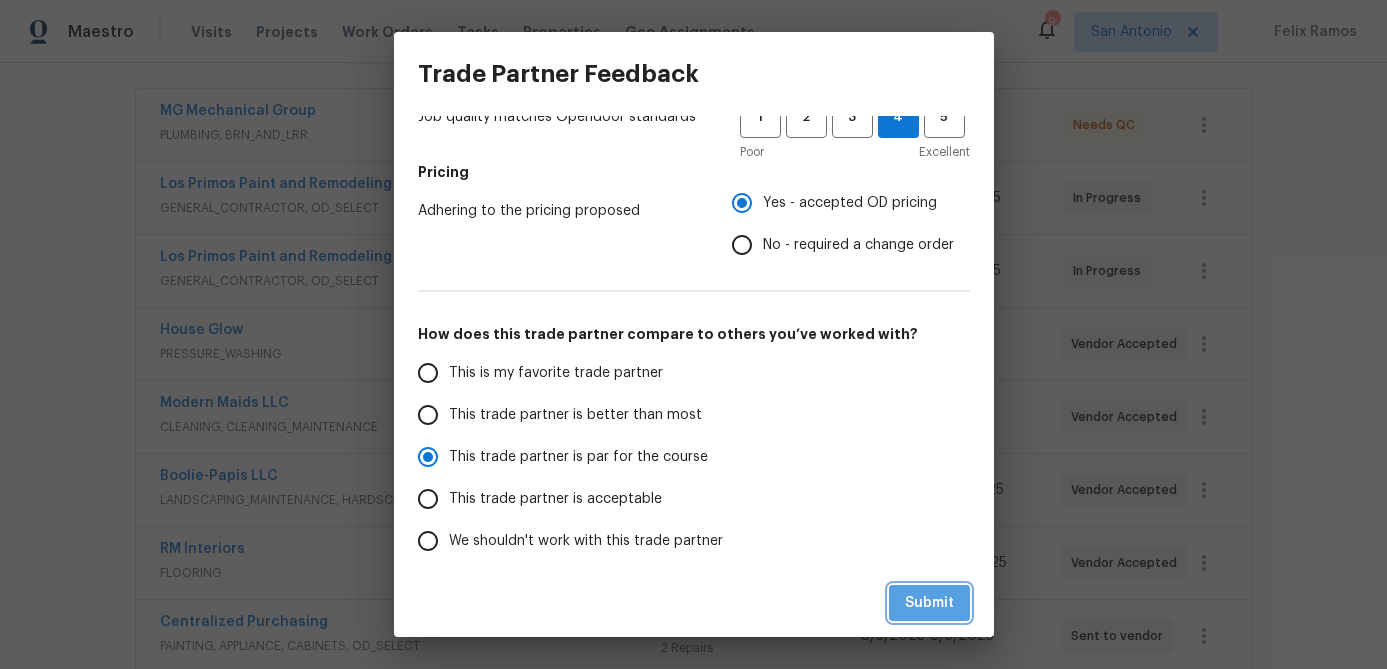 click on "Submit" at bounding box center [929, 603] 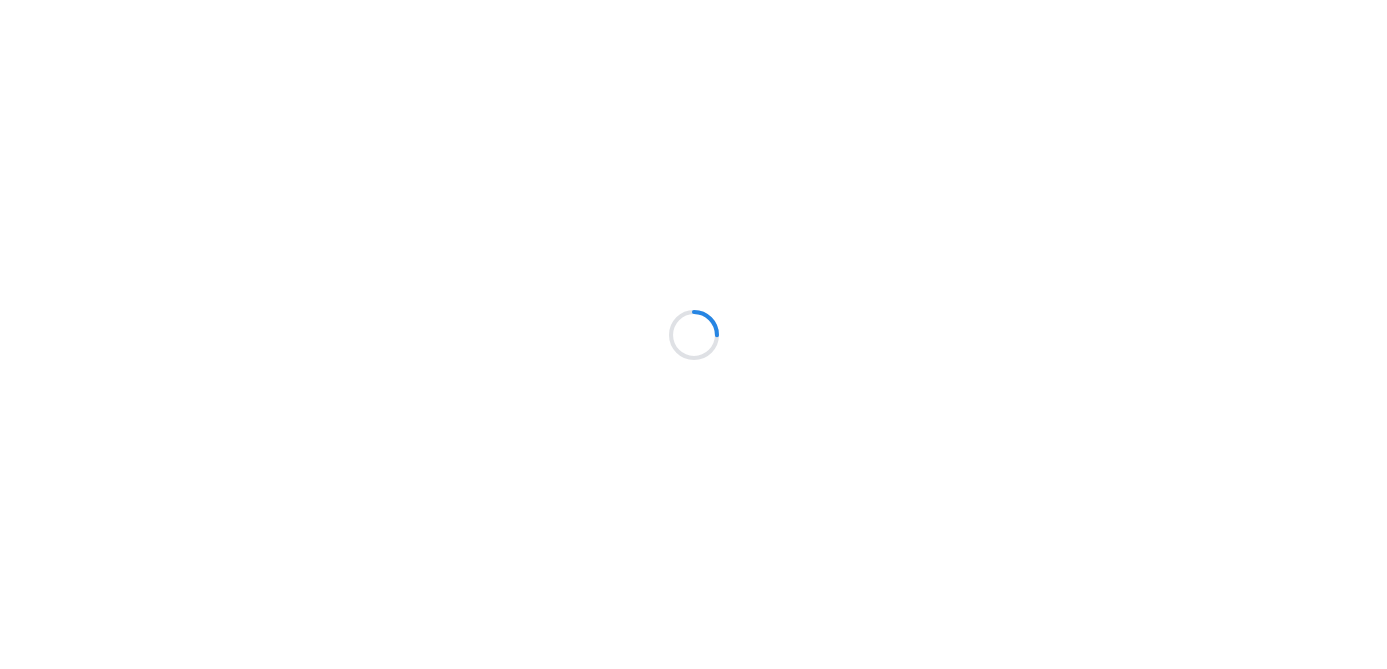 scroll, scrollTop: 0, scrollLeft: 0, axis: both 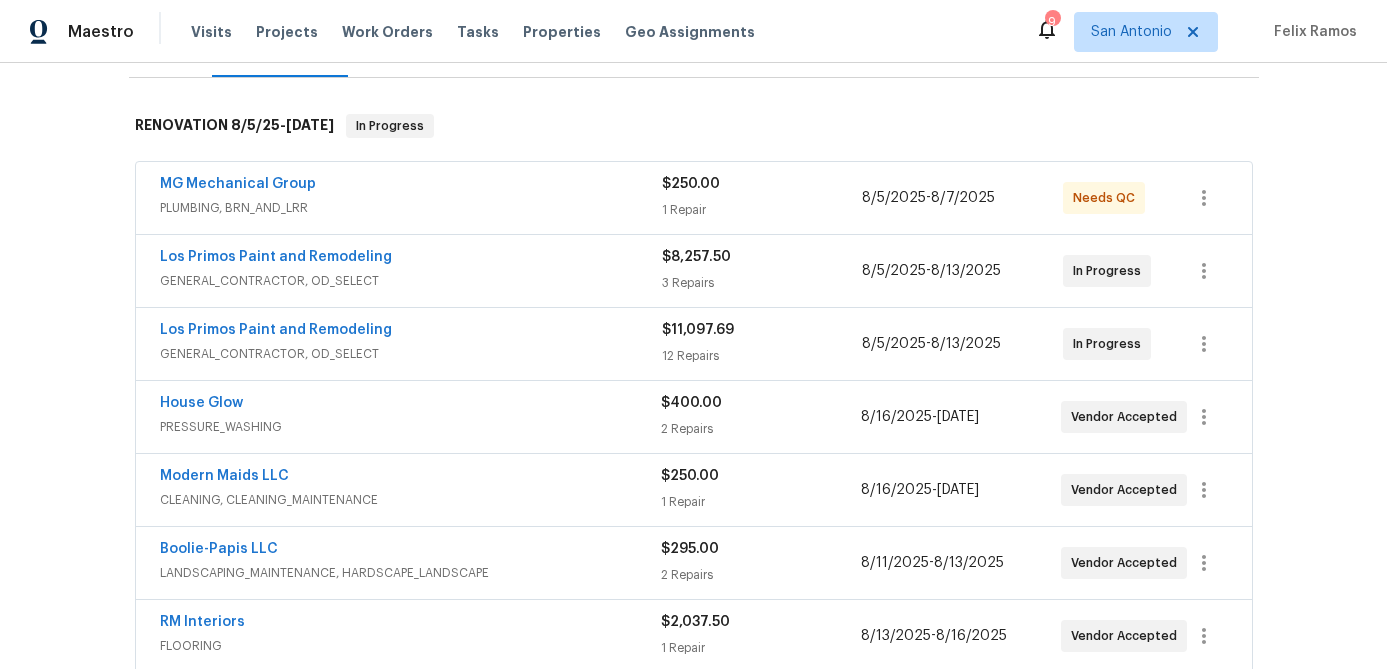 click on "PLUMBING, BRN_AND_LRR" at bounding box center [411, 208] 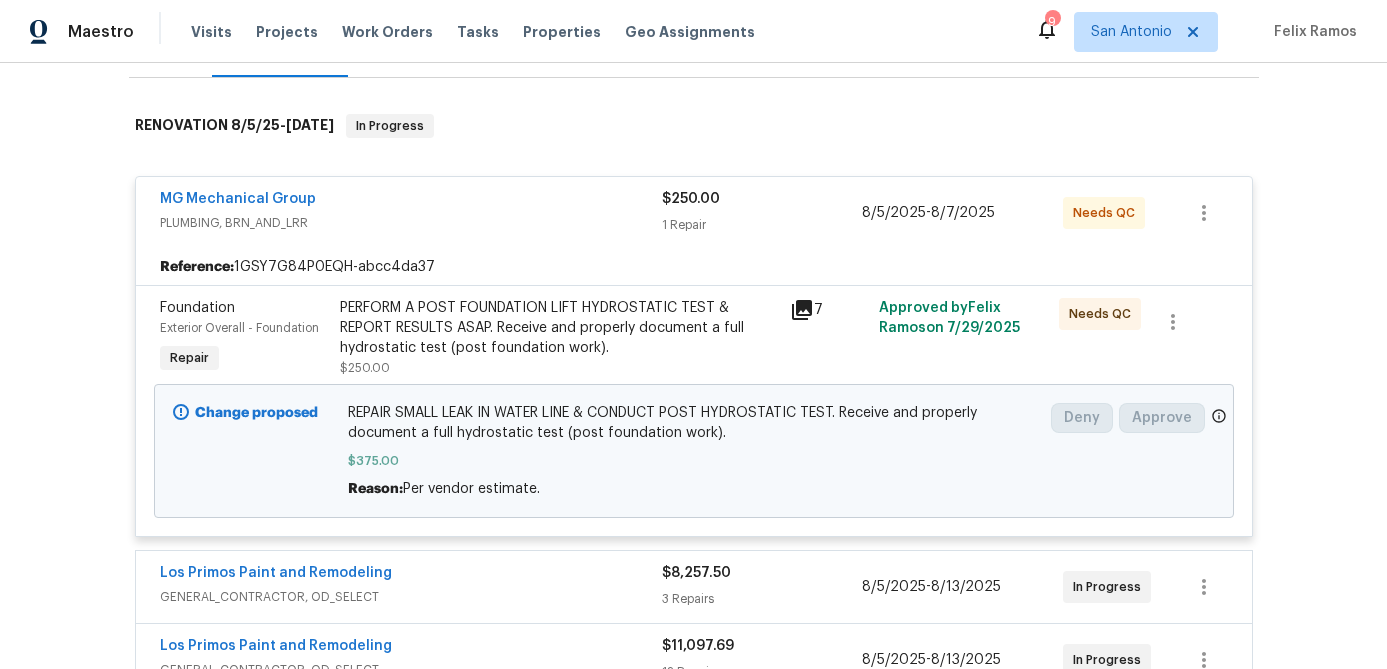 click on "MG Mechanical Group" at bounding box center [411, 201] 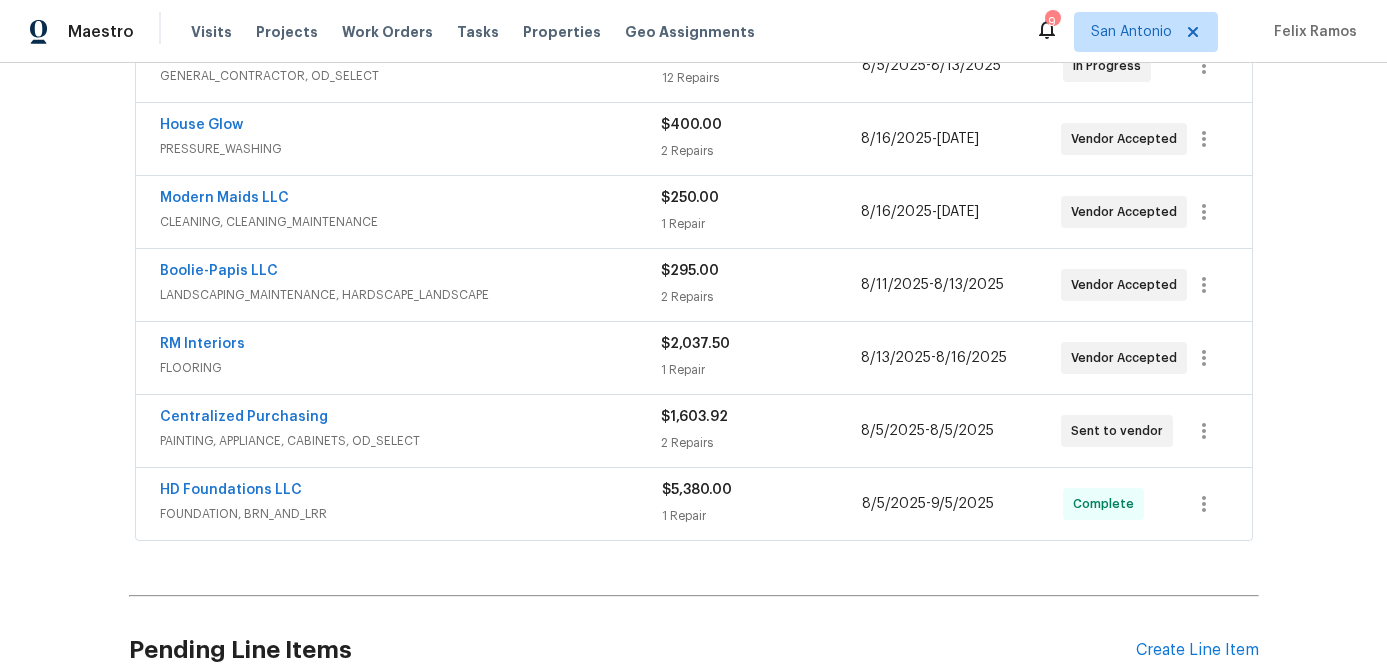 scroll, scrollTop: 0, scrollLeft: 0, axis: both 